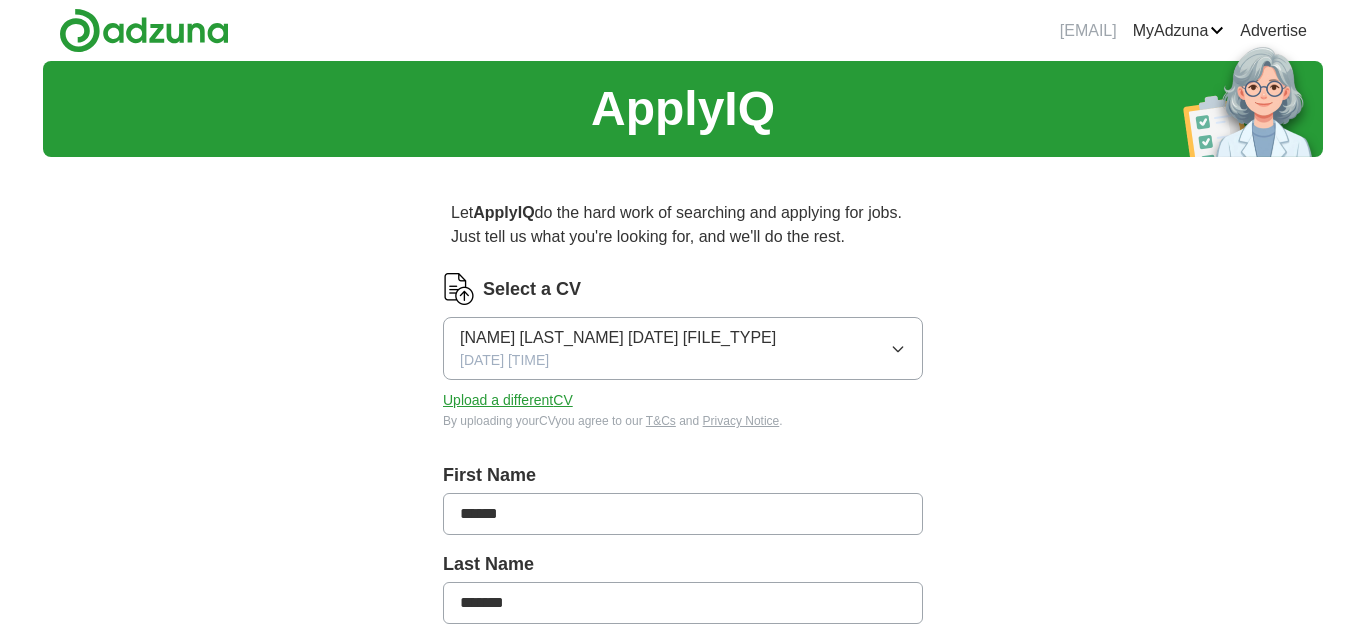 scroll, scrollTop: 0, scrollLeft: 0, axis: both 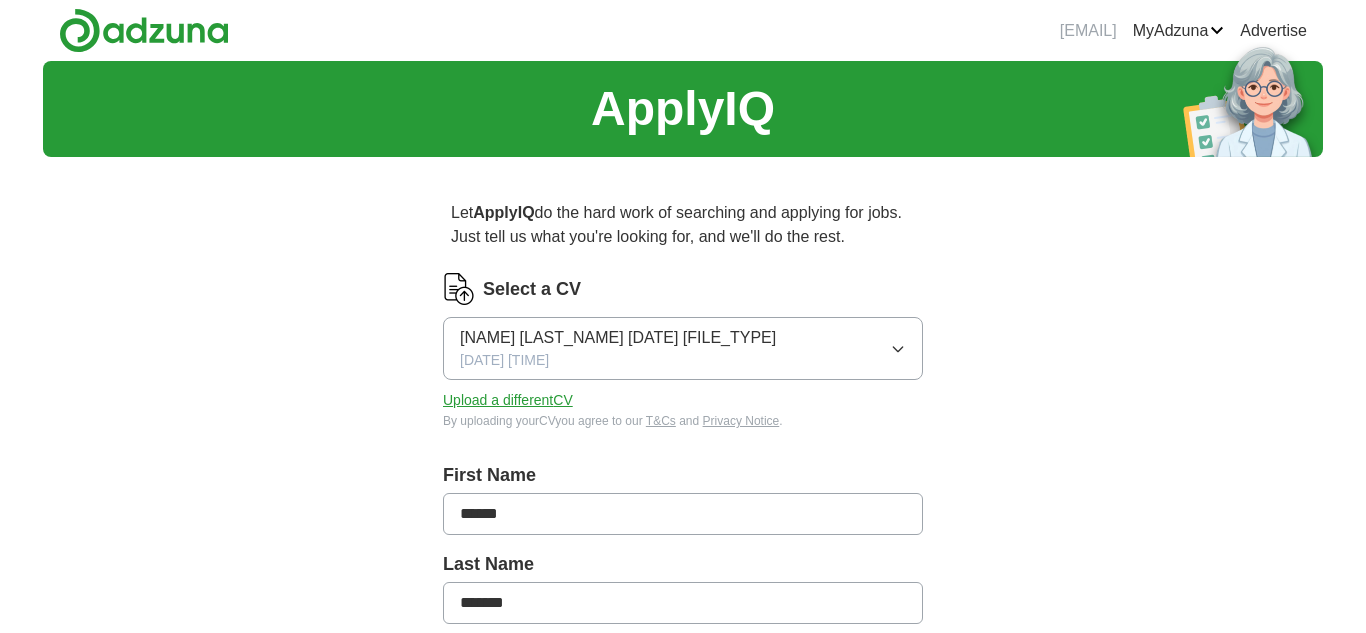 click 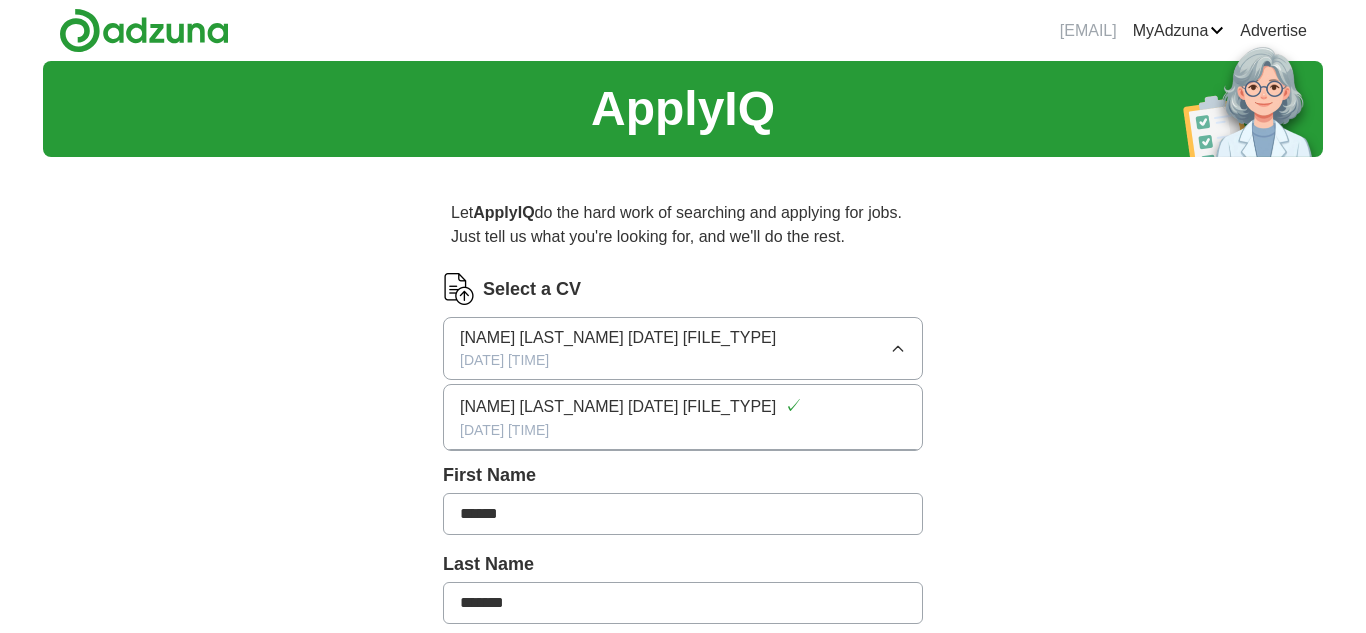click 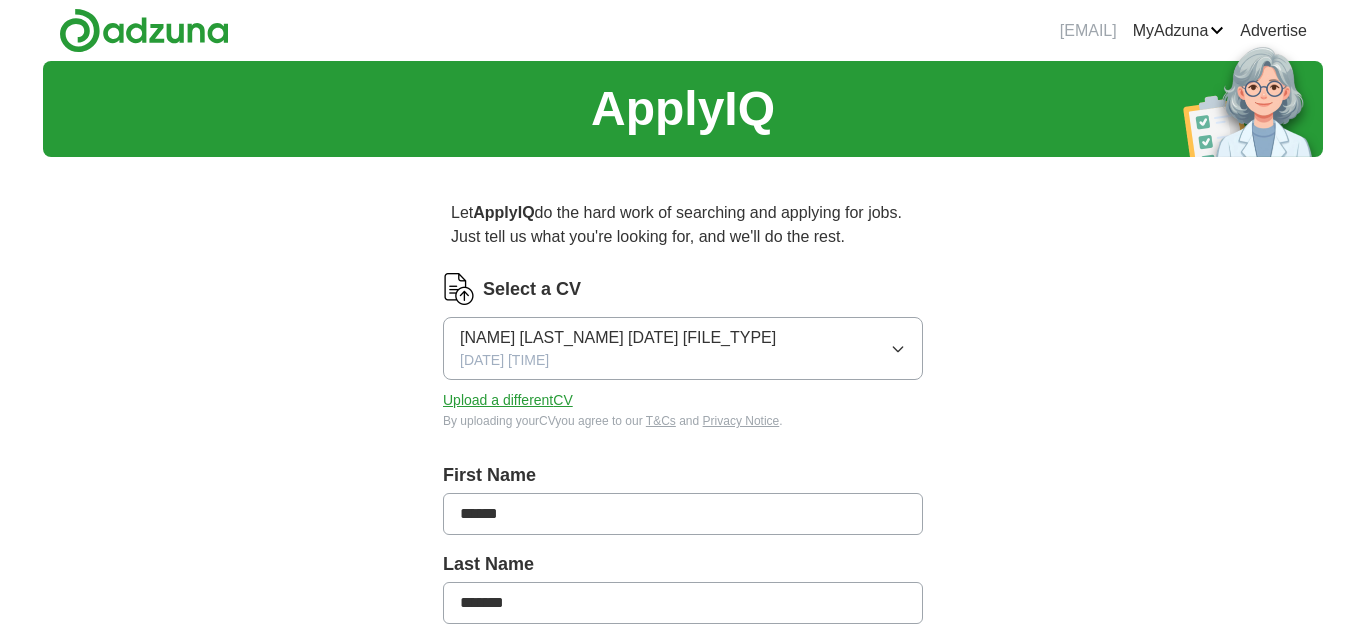 click on "Upload a different  CV" at bounding box center [508, 400] 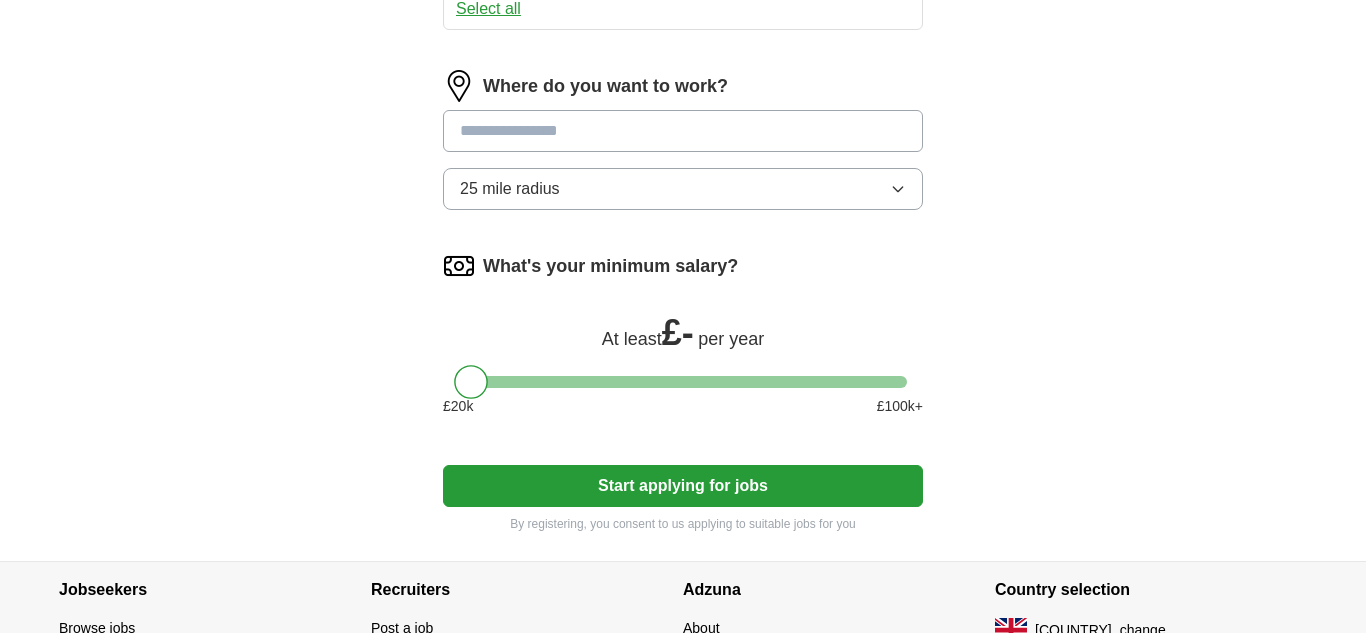 scroll, scrollTop: 1061, scrollLeft: 0, axis: vertical 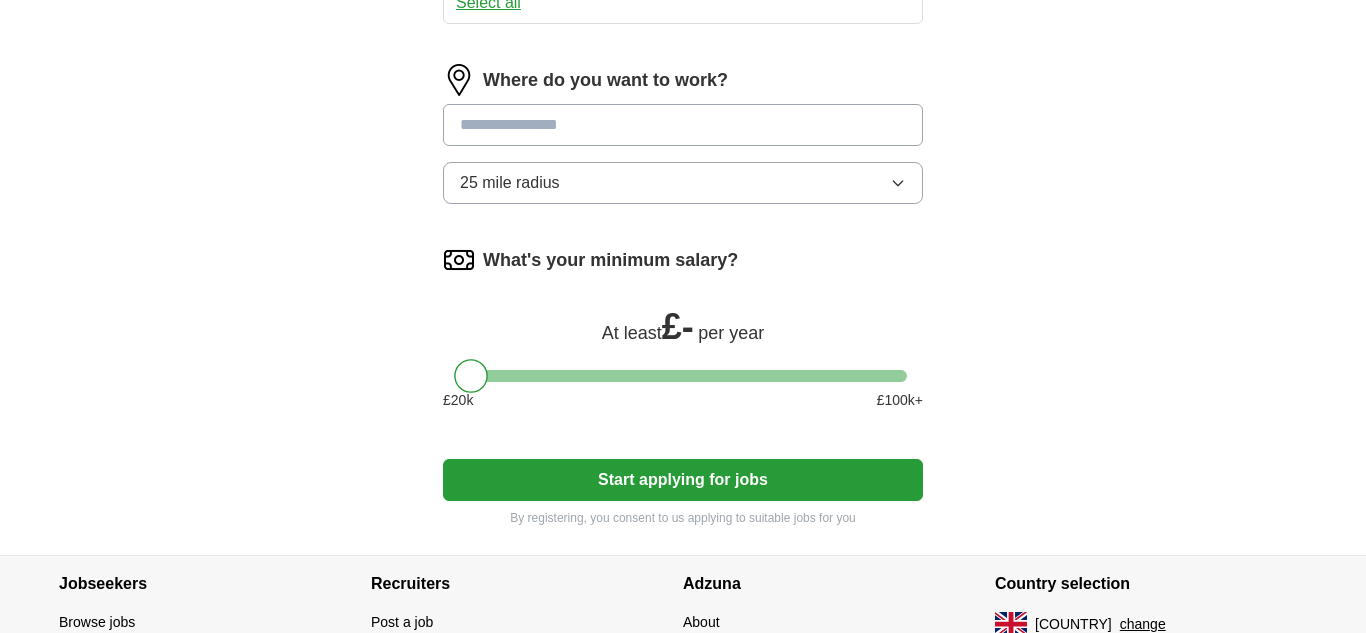 click at bounding box center (683, 125) 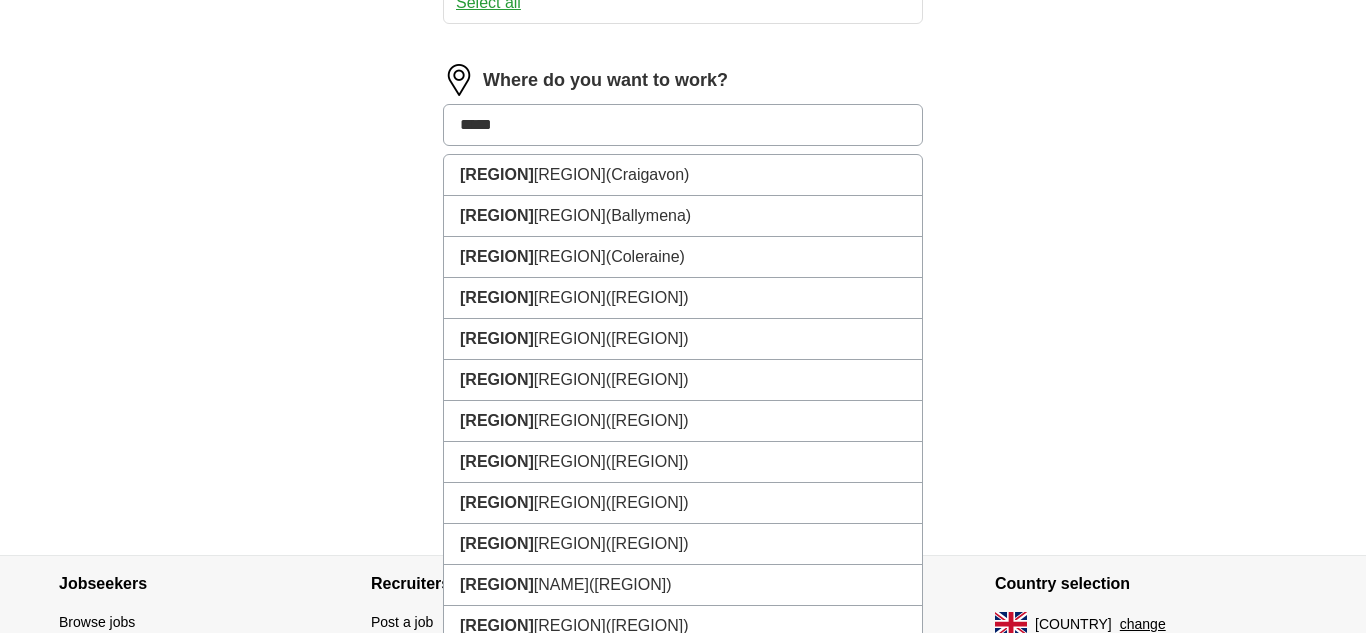 type on "******" 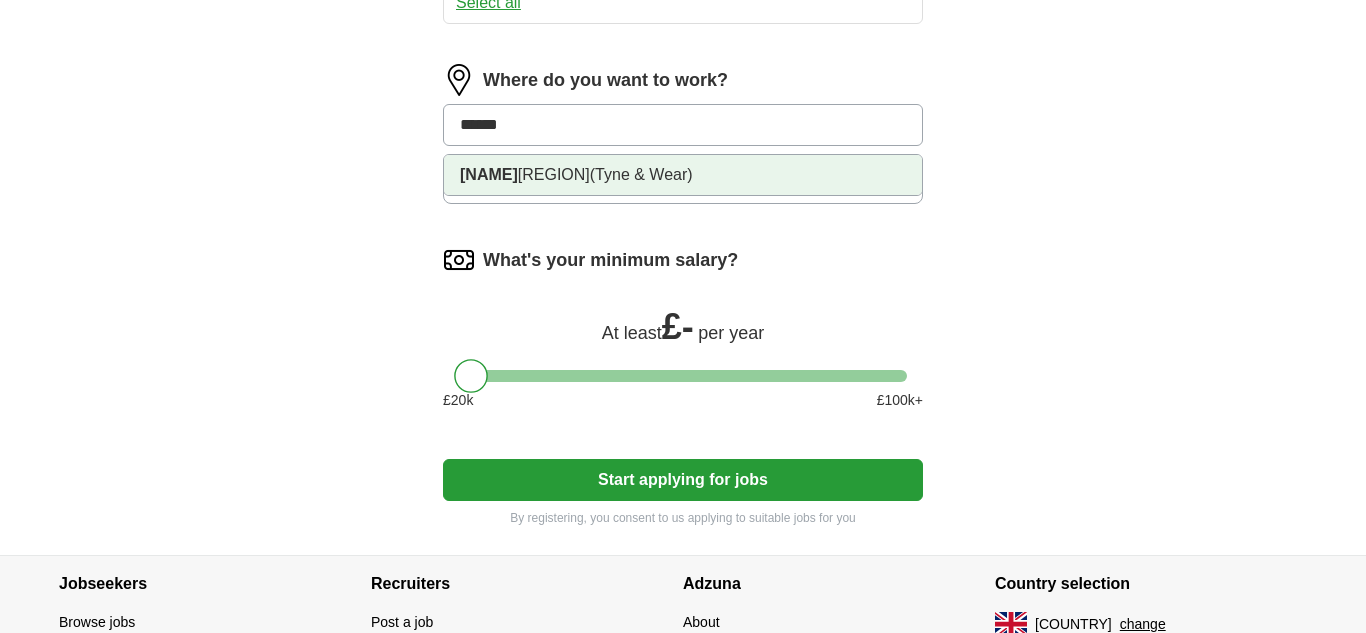click on "(Tyne & Wear)" at bounding box center [641, 174] 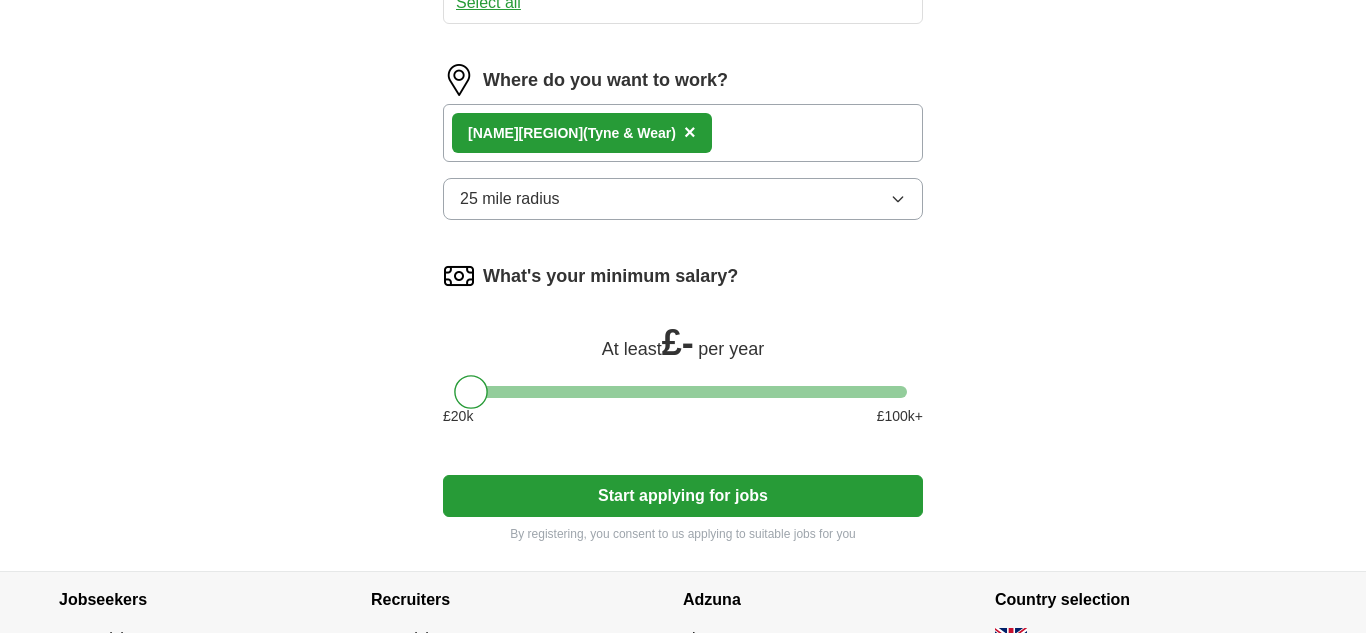 click 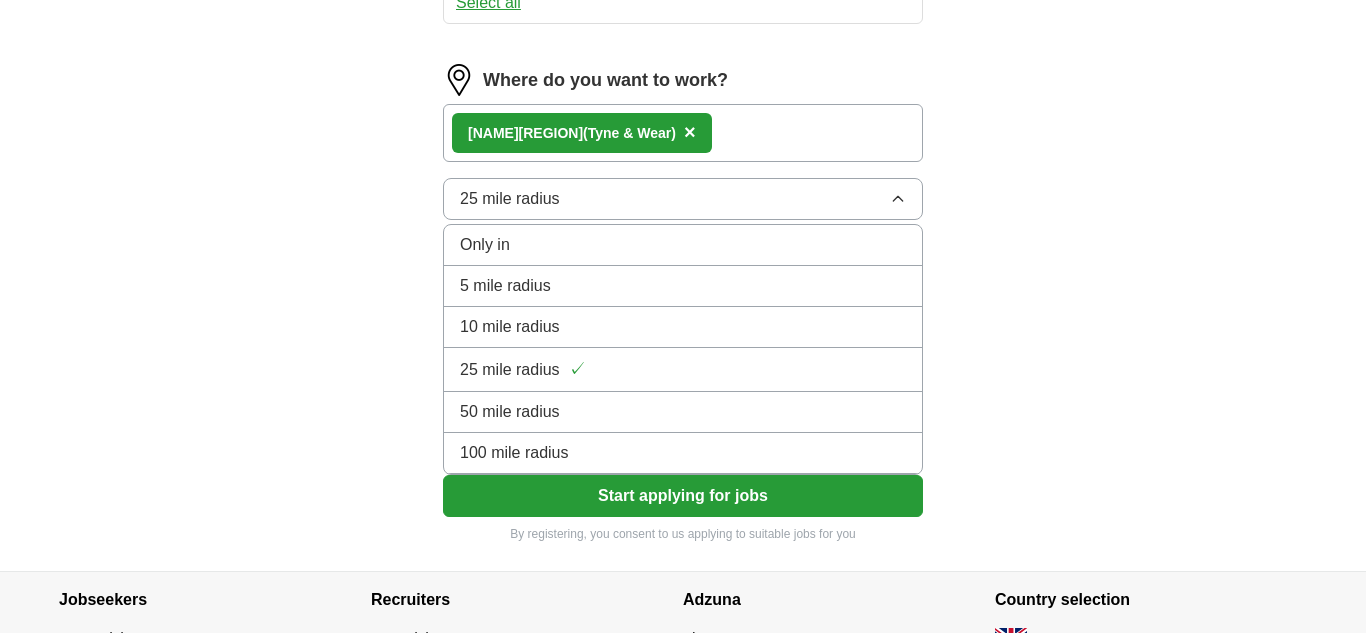 click on "10 mile radius" at bounding box center (683, 327) 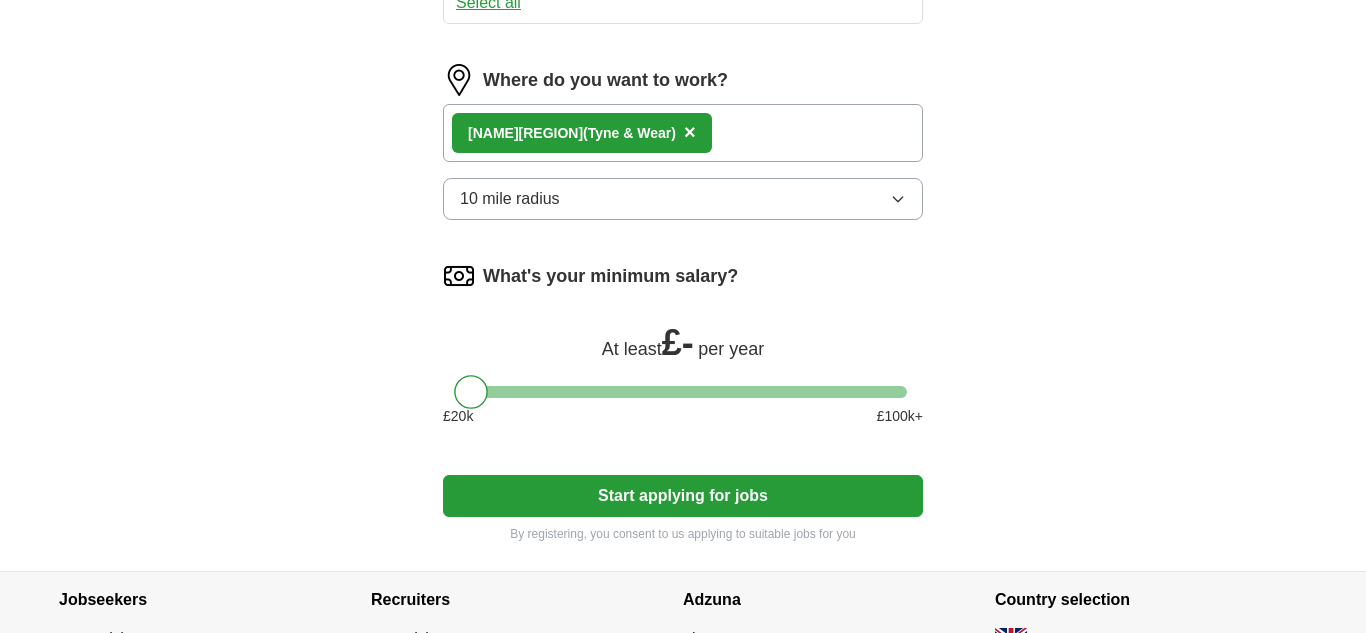 click 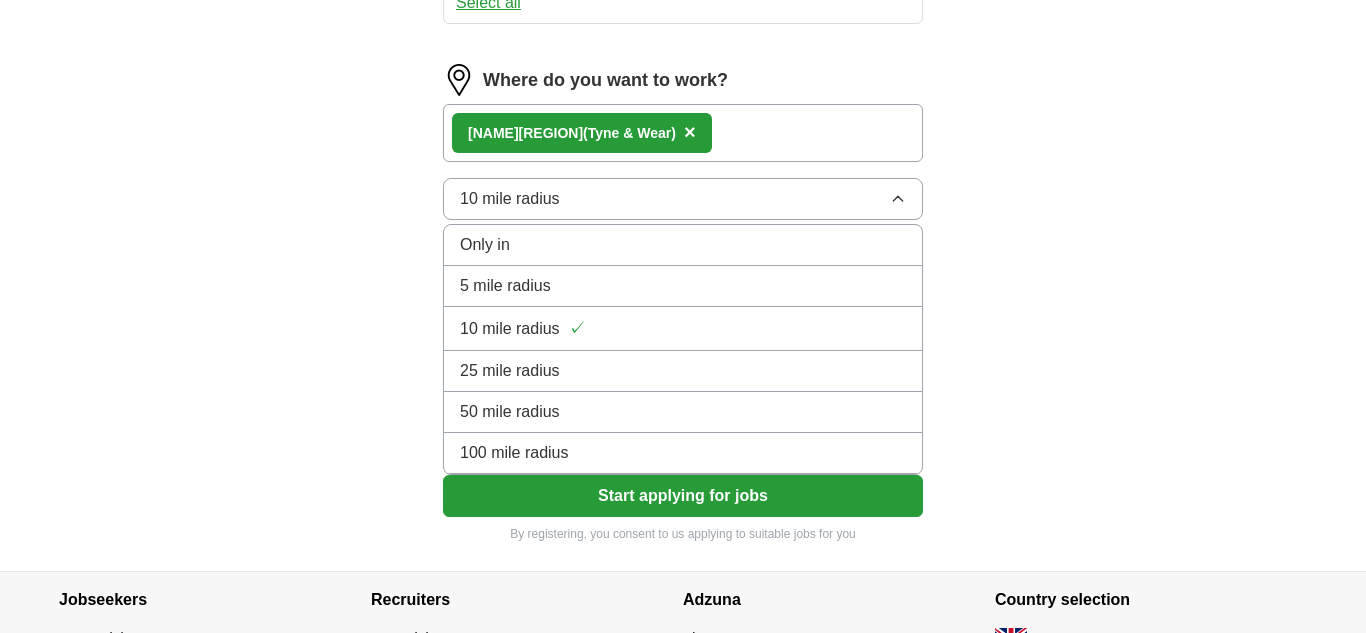 click on "25 mile radius" at bounding box center (683, 371) 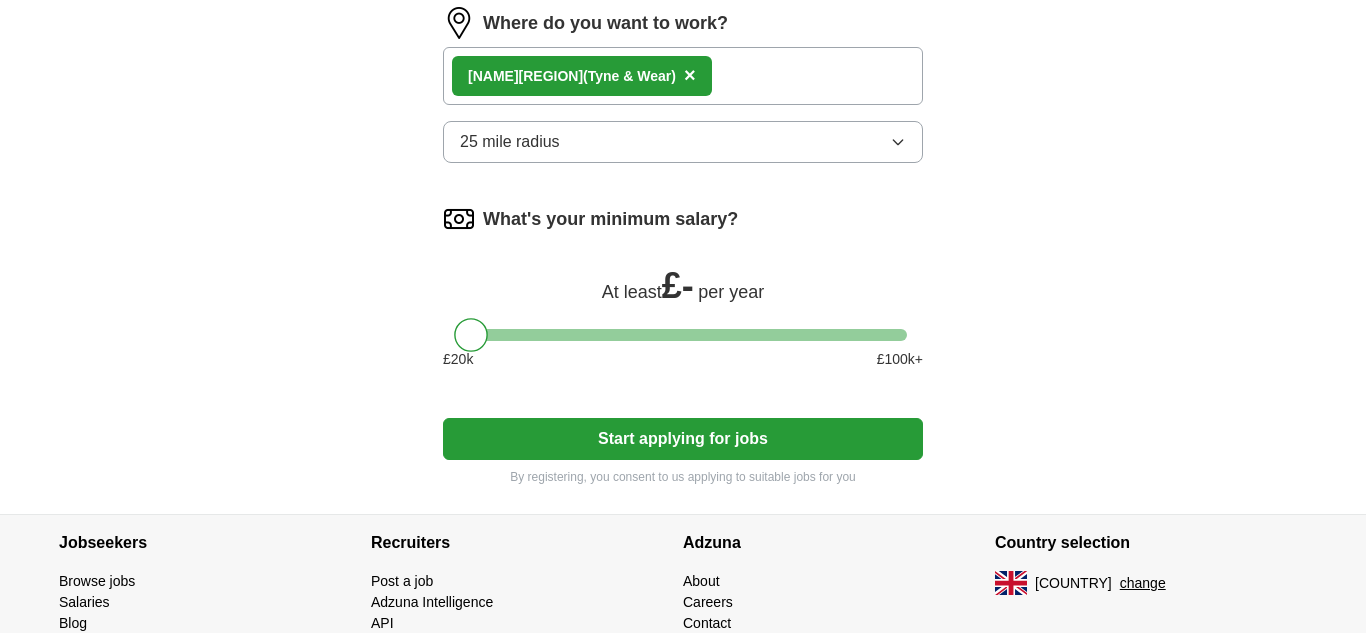 scroll, scrollTop: 1154, scrollLeft: 0, axis: vertical 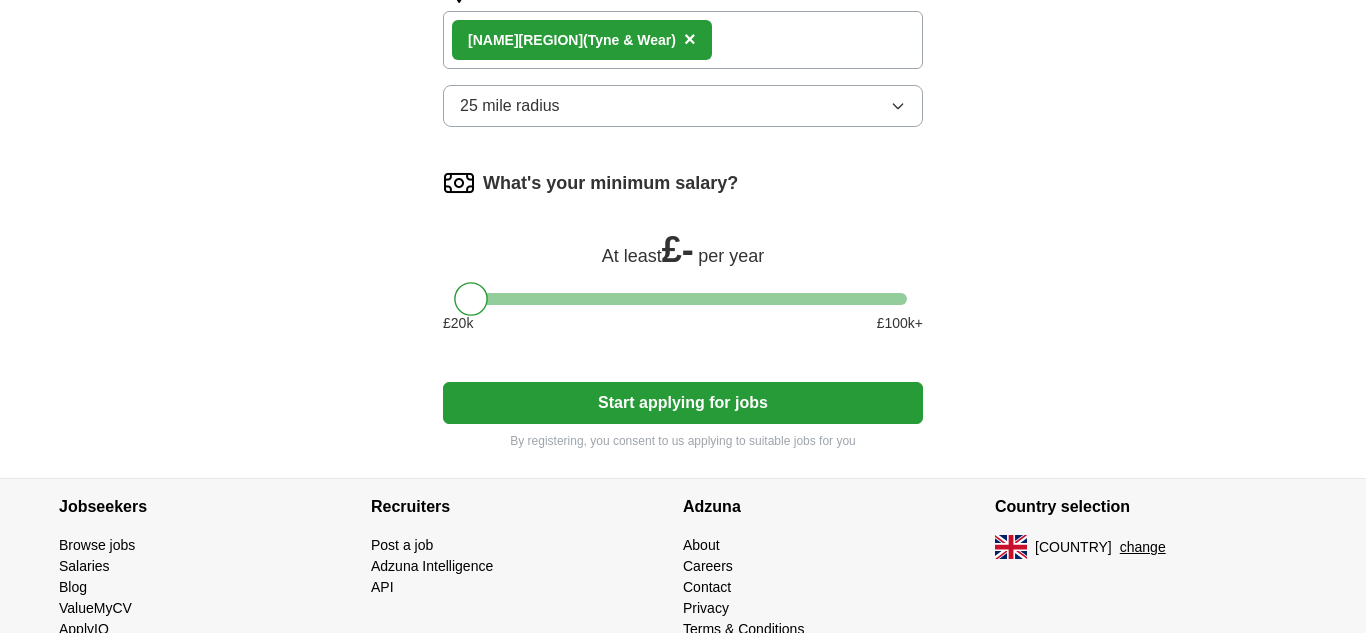 click on "What's your minimum salary? At least £ - per year £ [SALARY_MIN] £ [SALARY_MAX]" at bounding box center (683, 258) 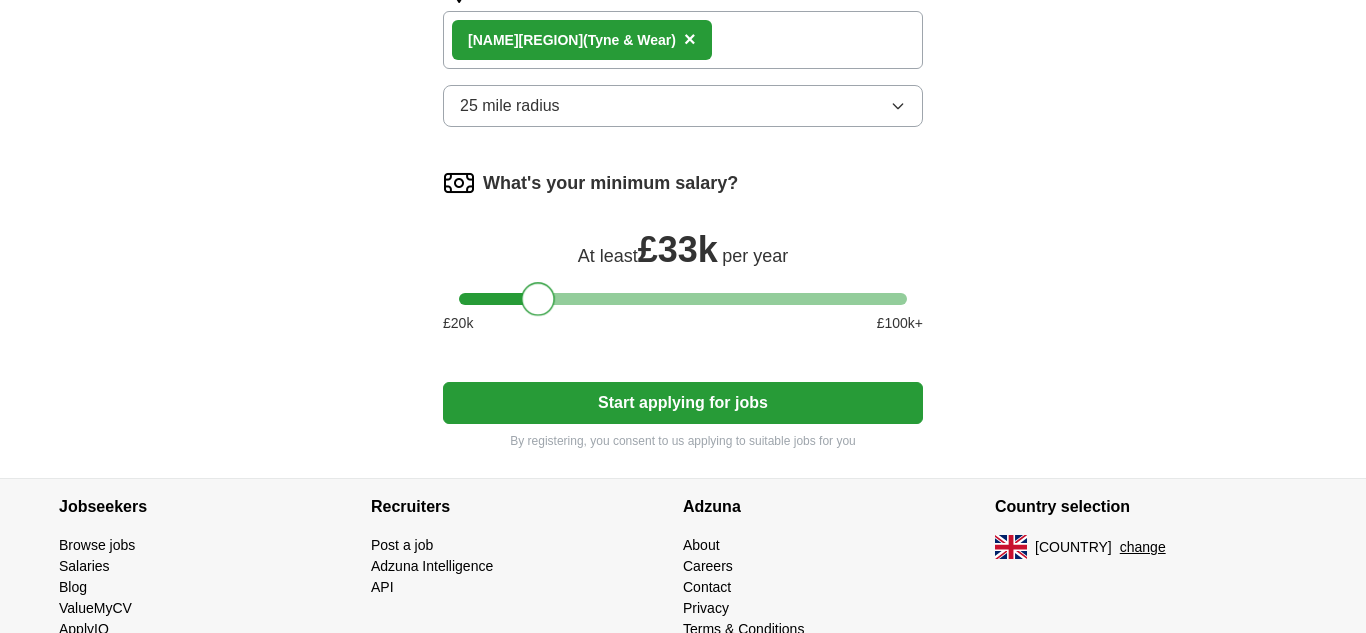 click at bounding box center [683, 299] 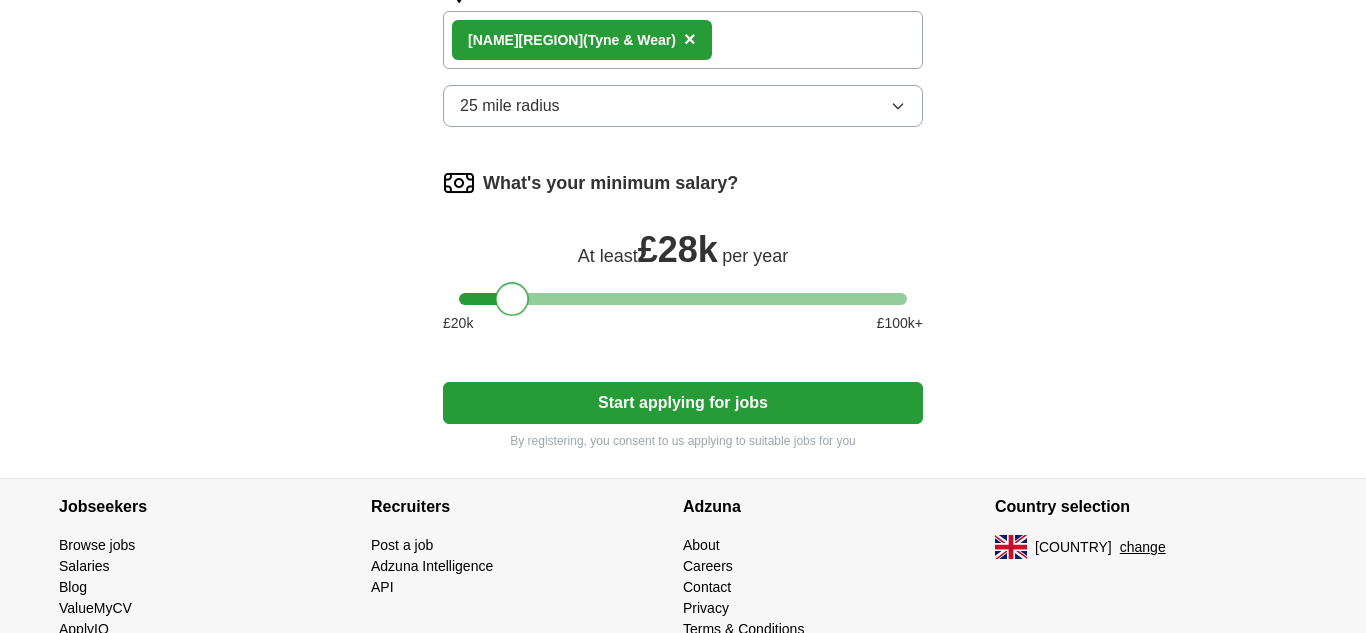 click at bounding box center (683, 299) 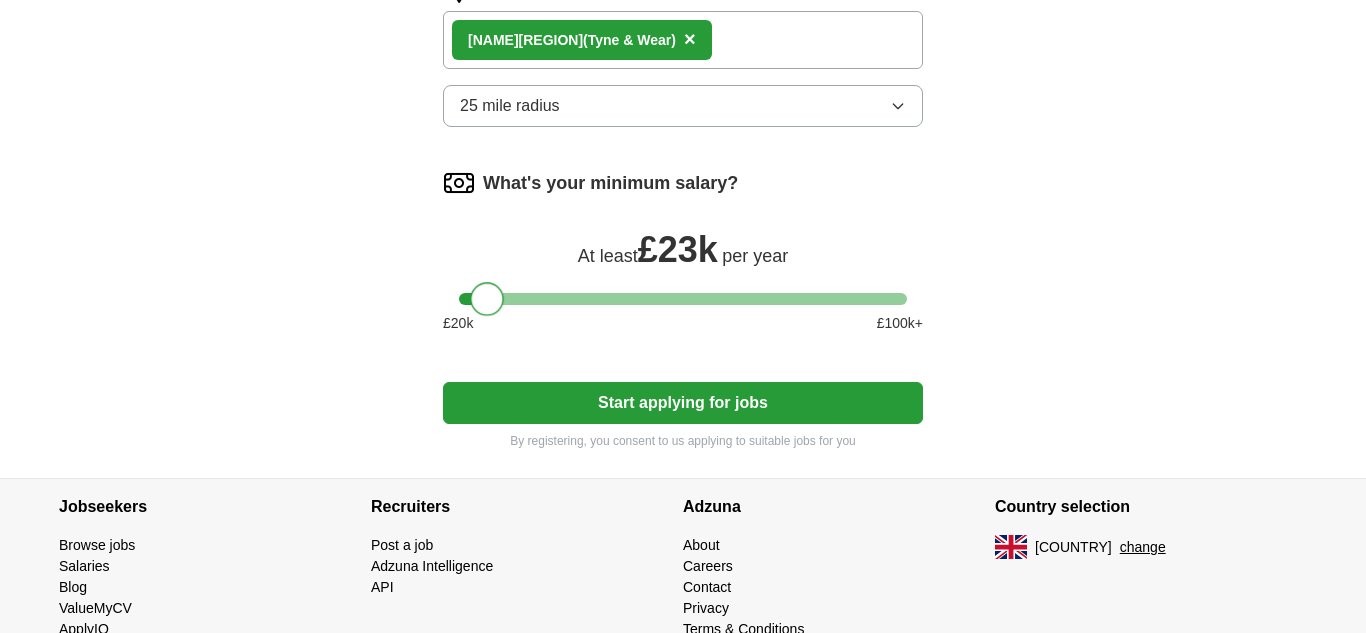 click at bounding box center [683, 299] 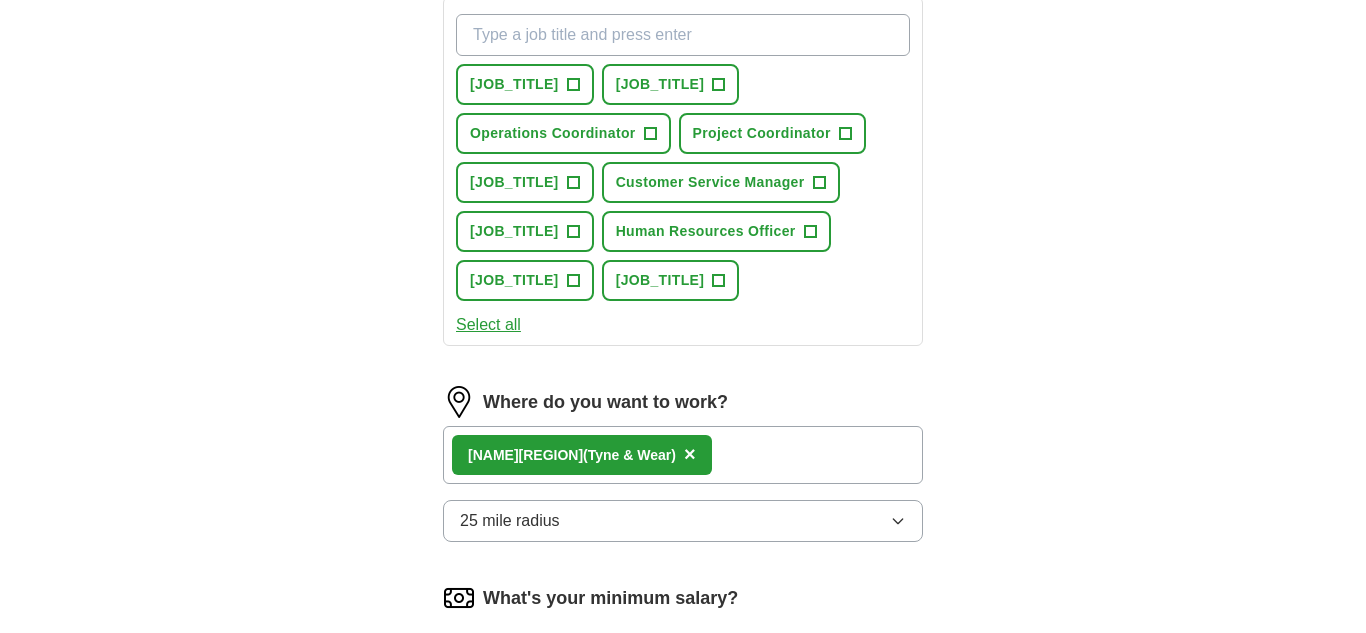 scroll, scrollTop: 734, scrollLeft: 0, axis: vertical 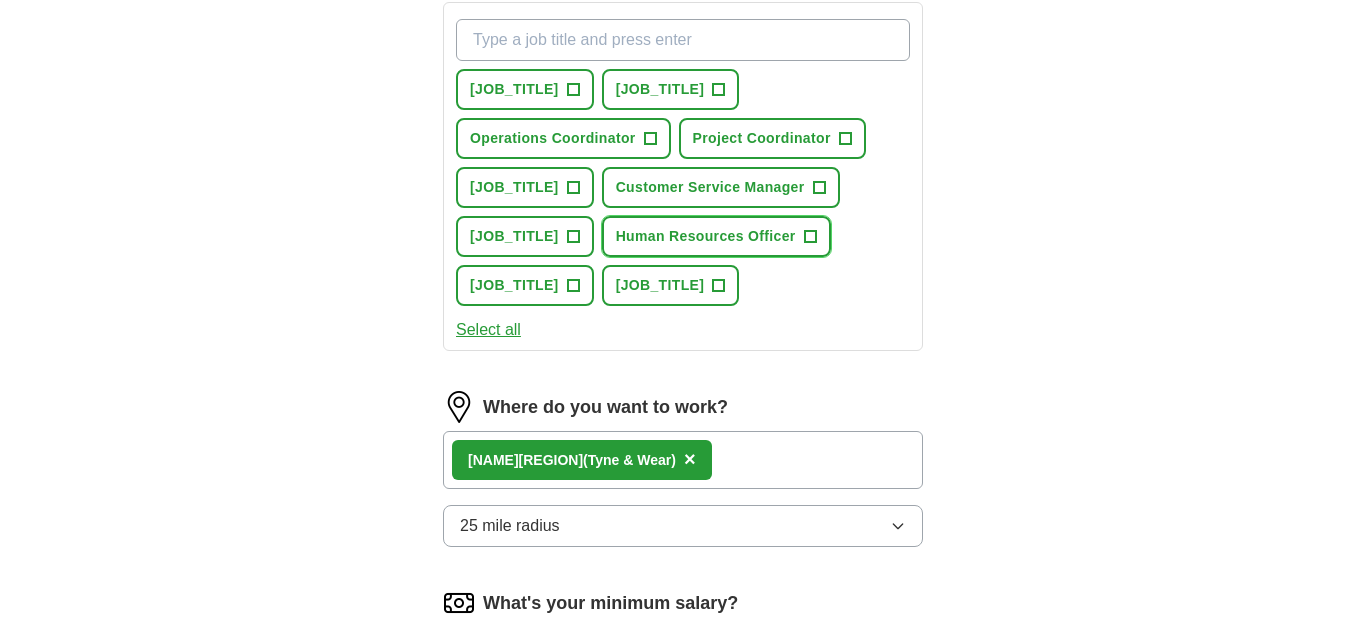 click on "+" at bounding box center [810, 237] 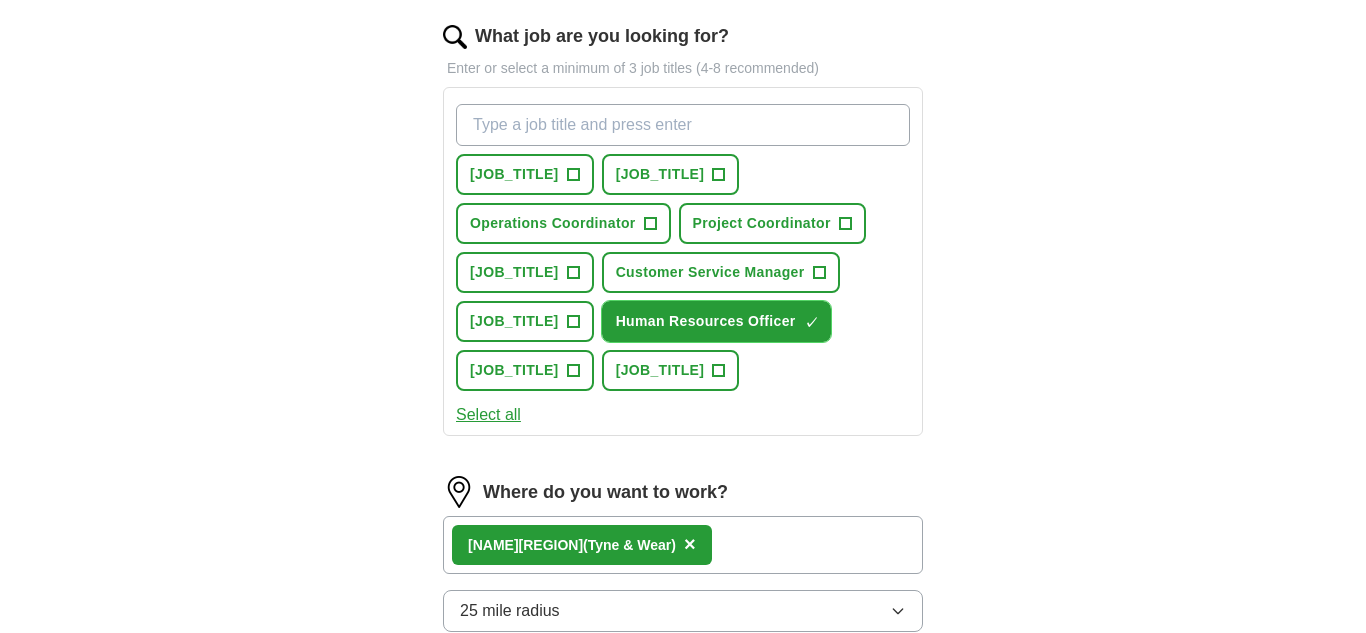 scroll, scrollTop: 647, scrollLeft: 0, axis: vertical 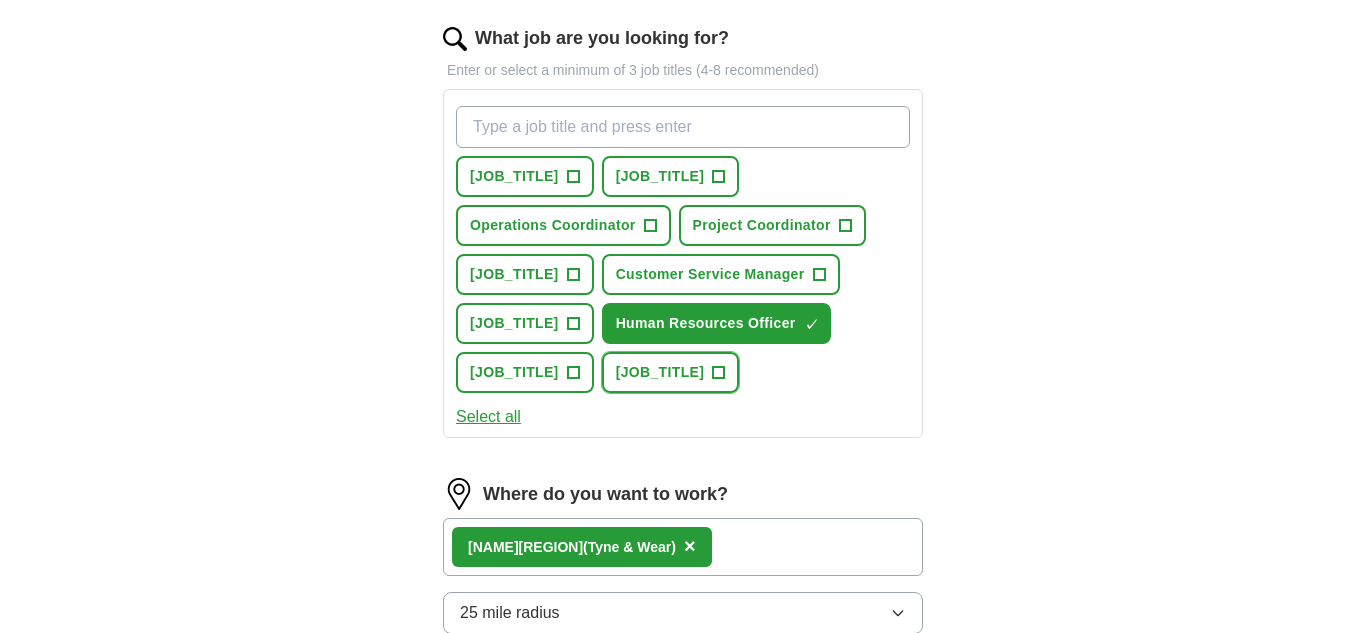 click on "+" at bounding box center [719, 373] 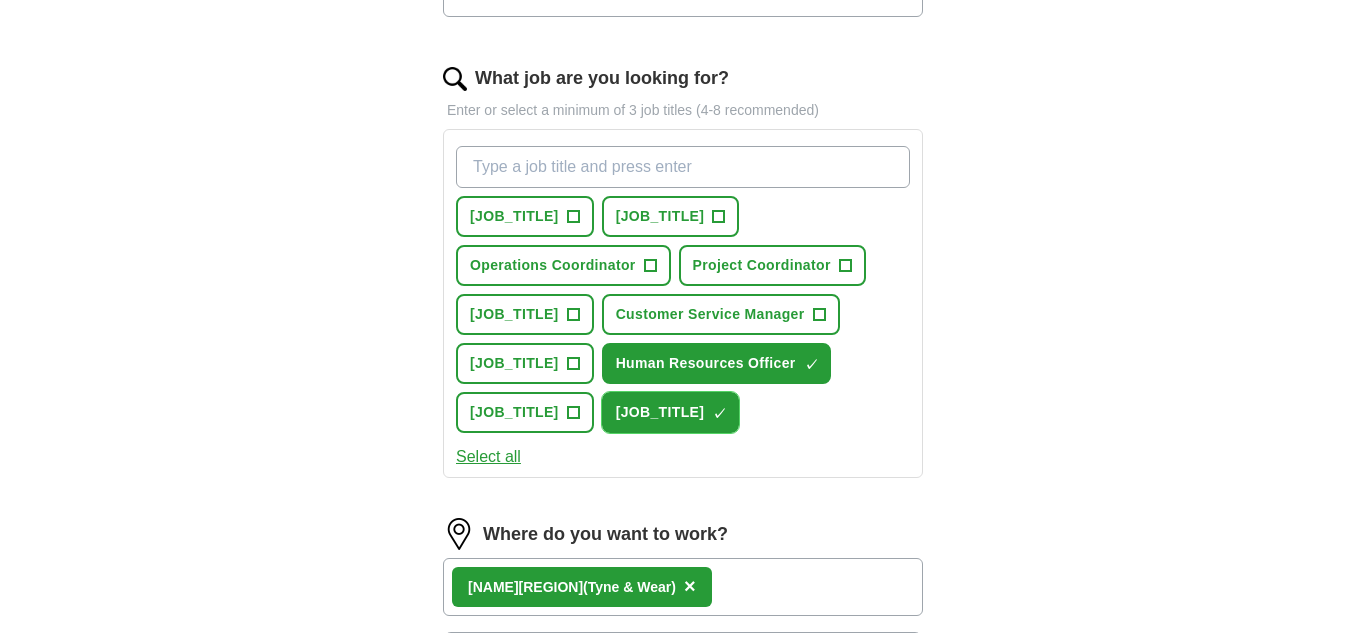 scroll, scrollTop: 618, scrollLeft: 0, axis: vertical 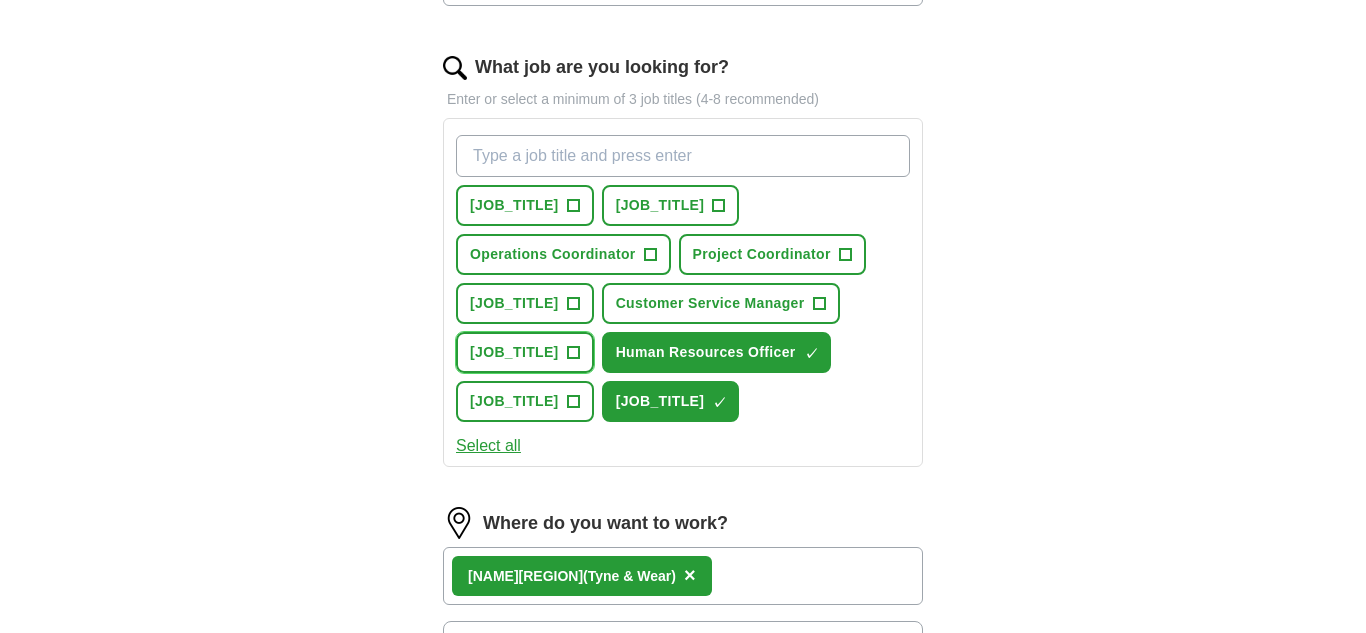 click on "+" at bounding box center (573, 353) 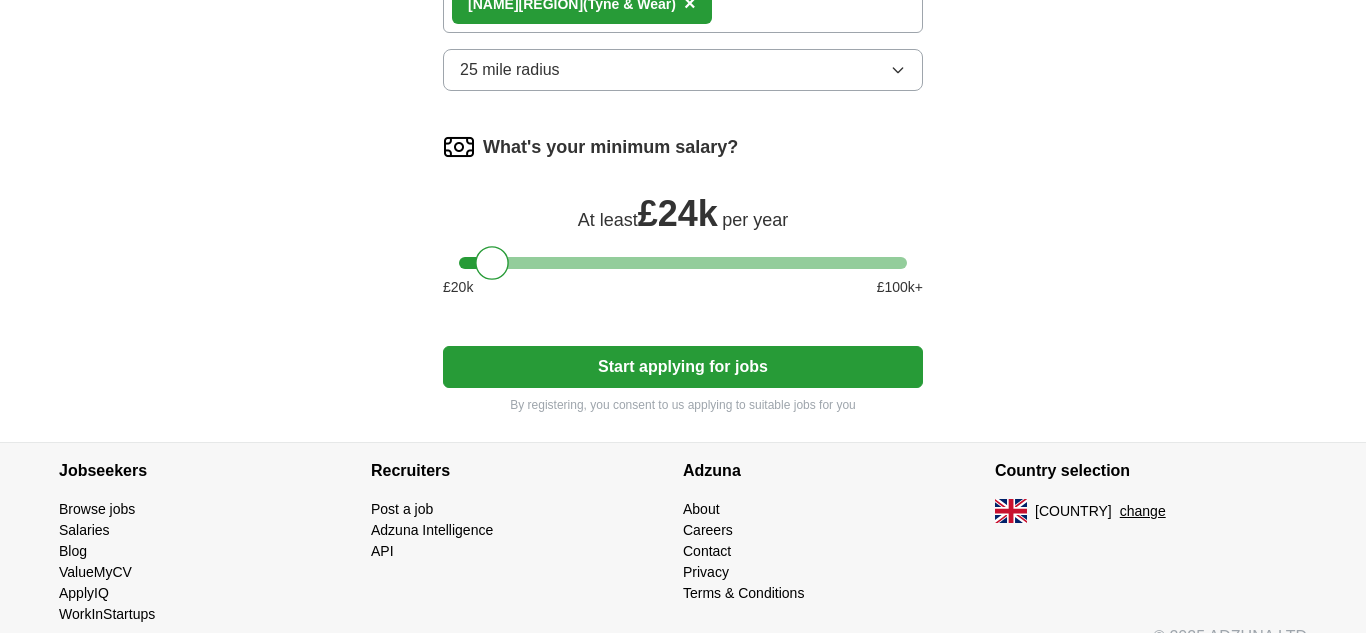 scroll, scrollTop: 1370, scrollLeft: 0, axis: vertical 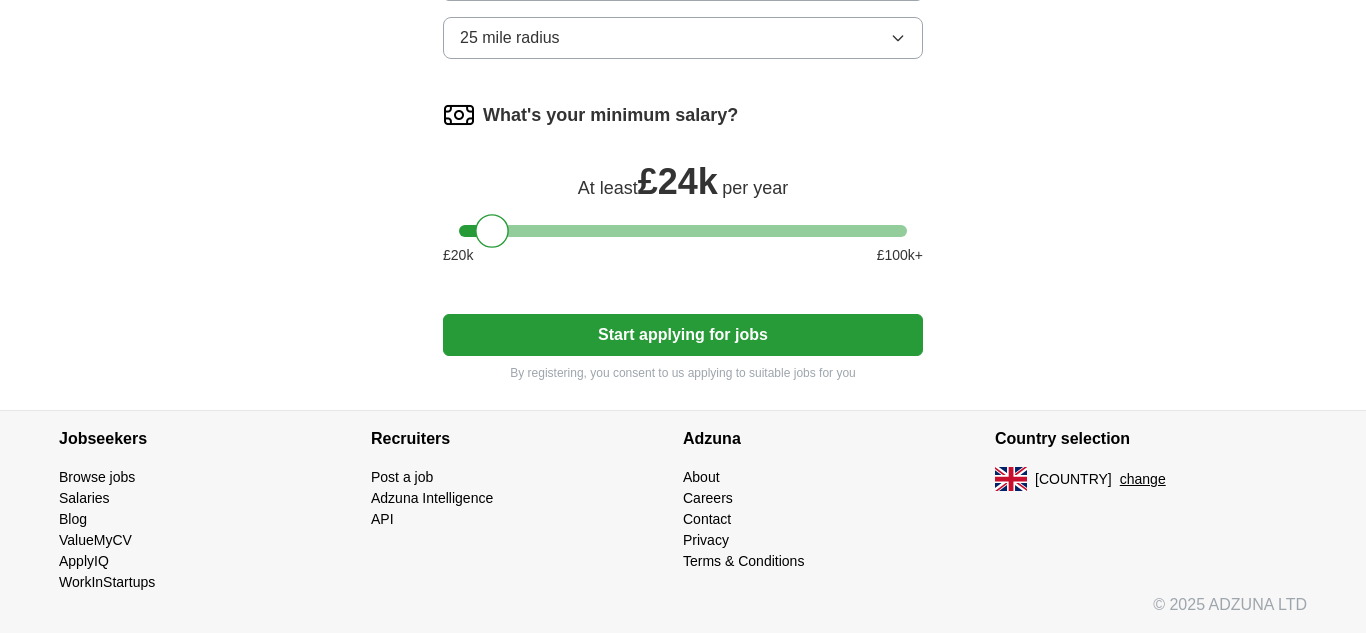click on "Start applying for jobs" at bounding box center (683, 335) 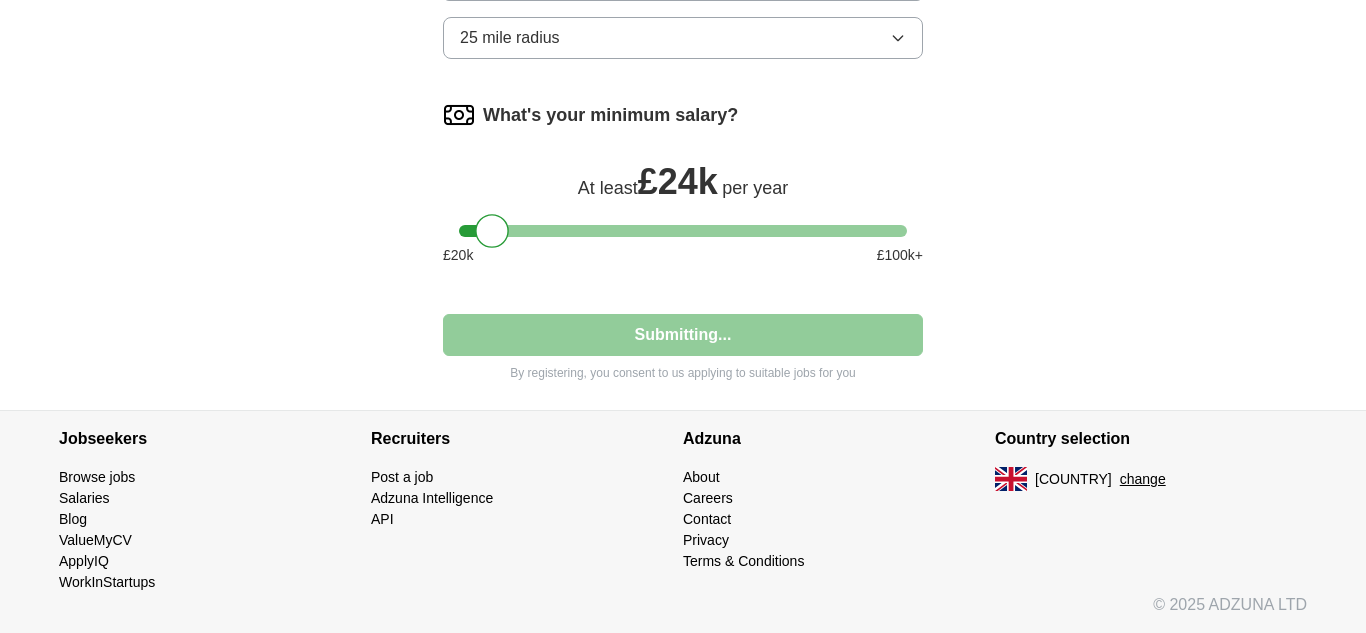 select on "**" 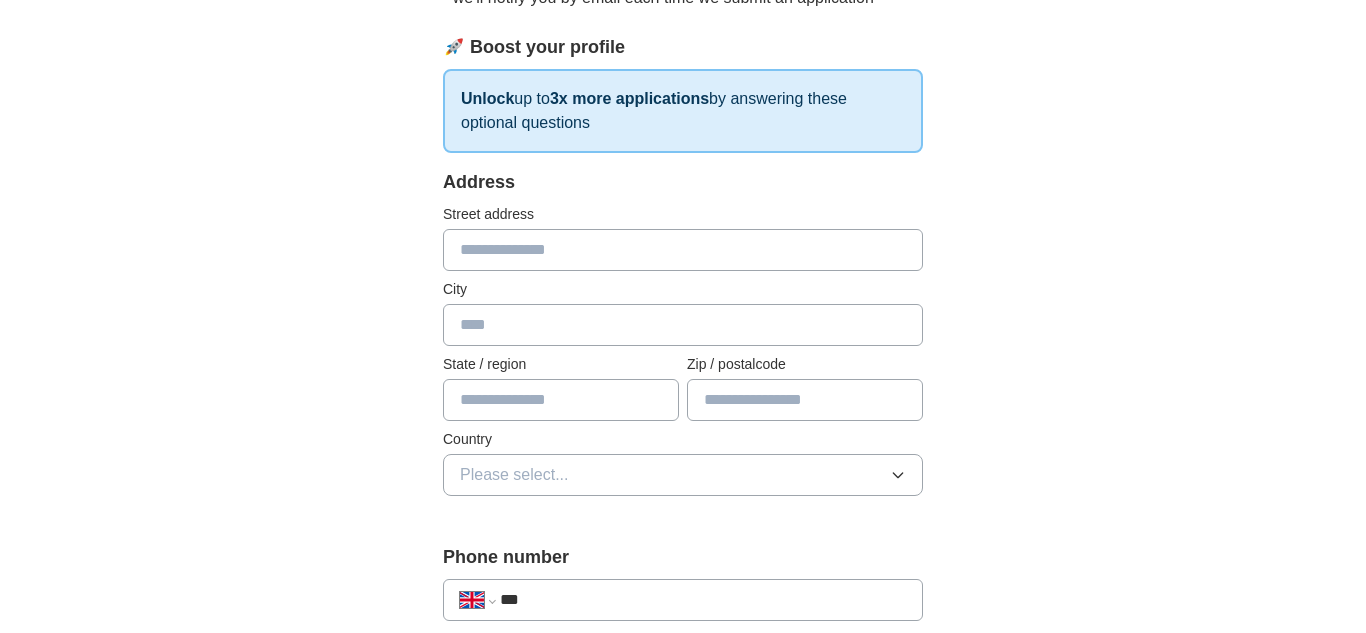 scroll, scrollTop: 296, scrollLeft: 0, axis: vertical 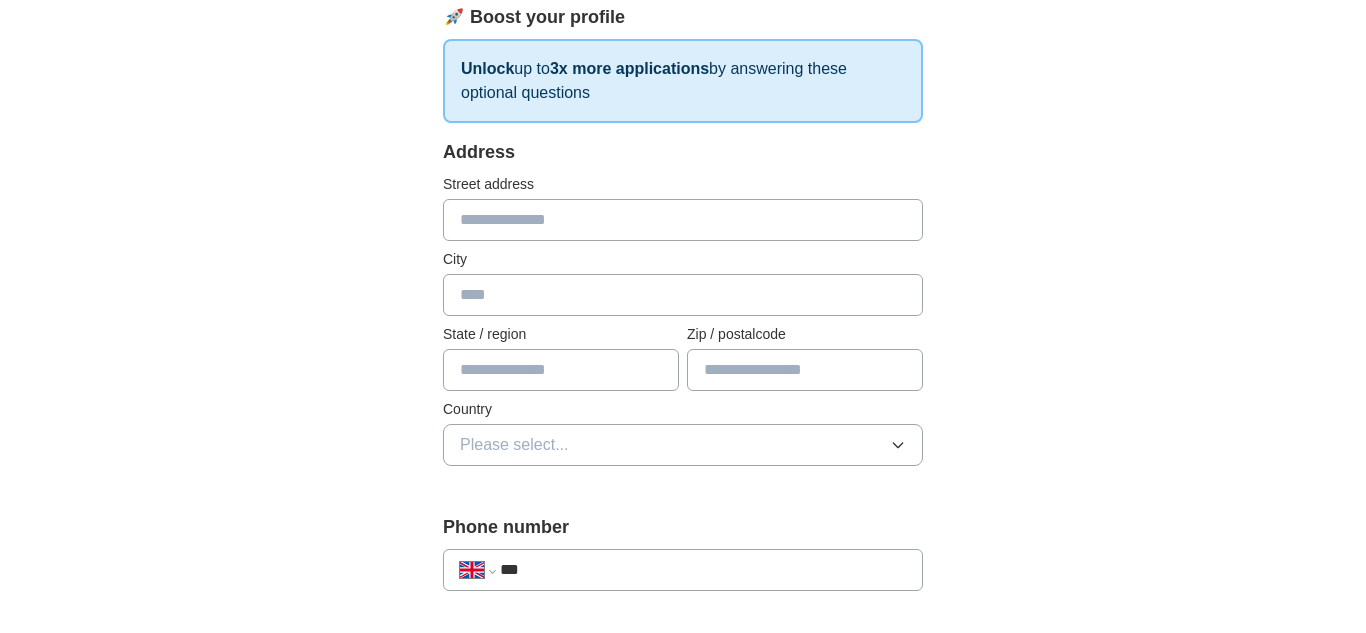 click at bounding box center (683, 220) 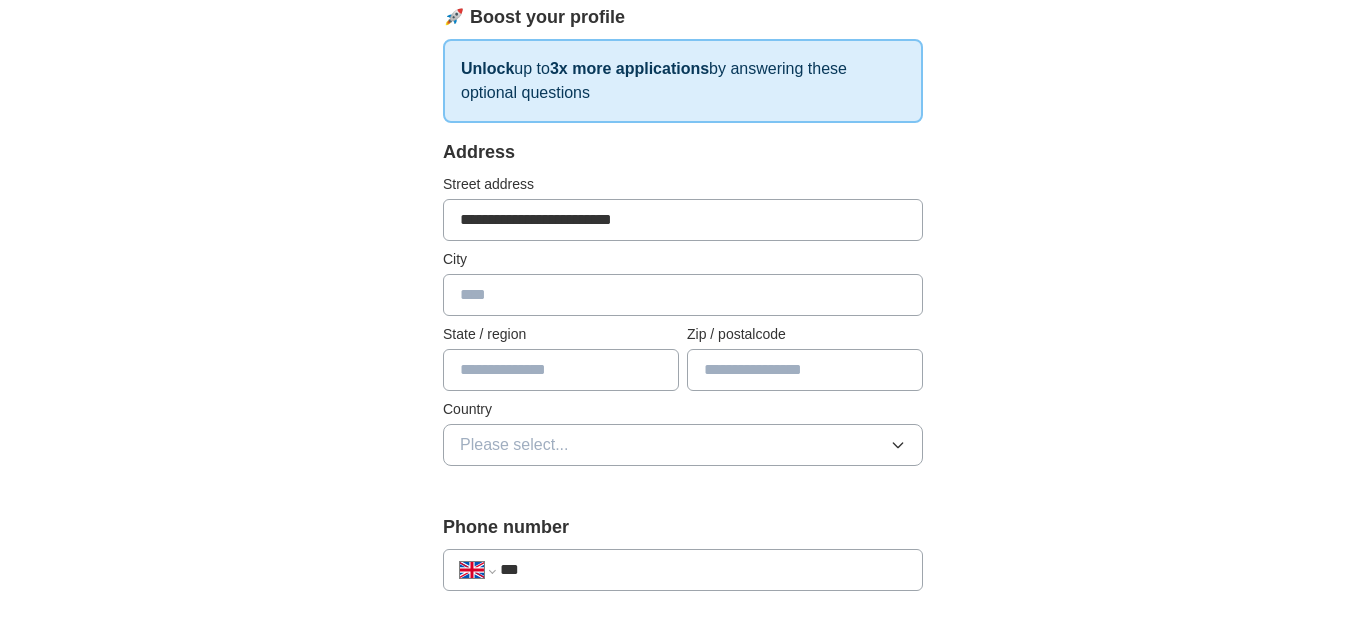 type on "**********" 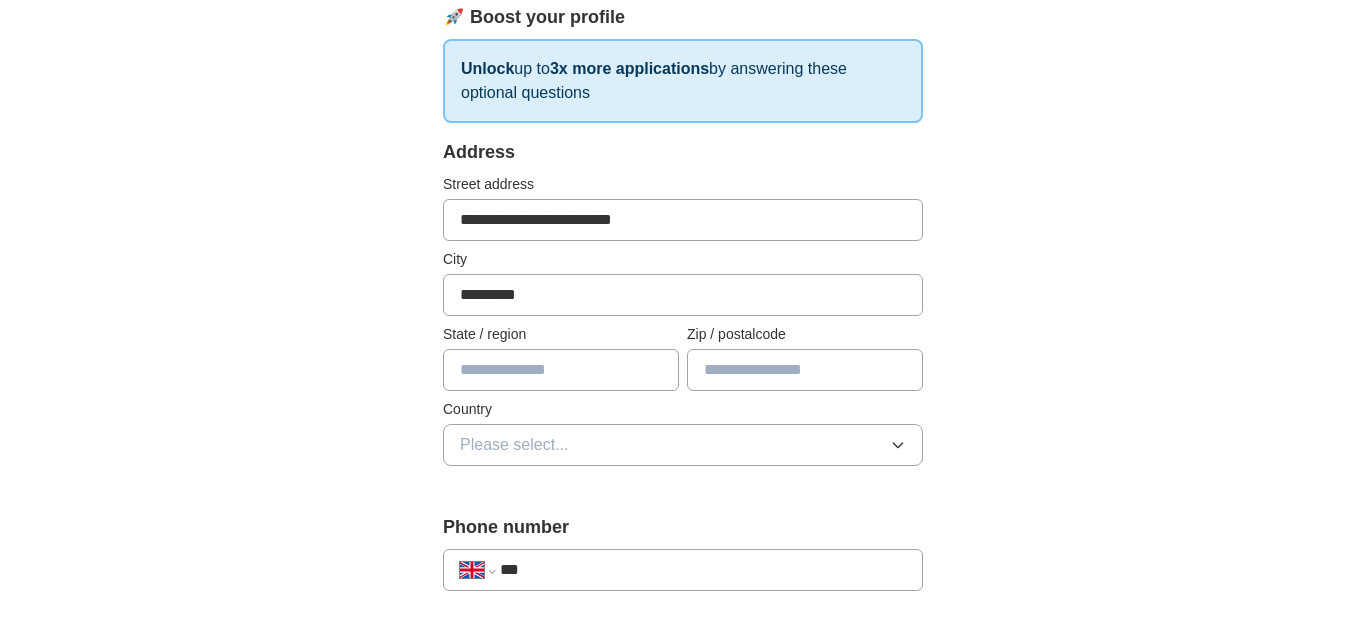 type on "*********" 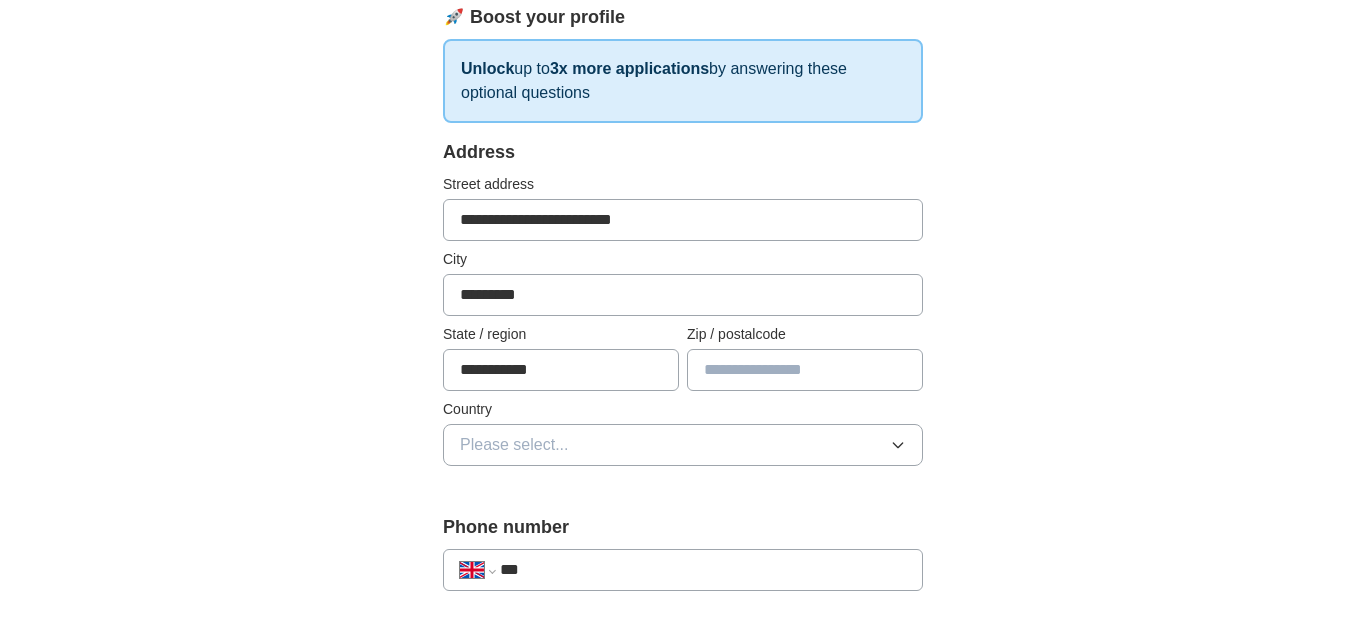 type on "**********" 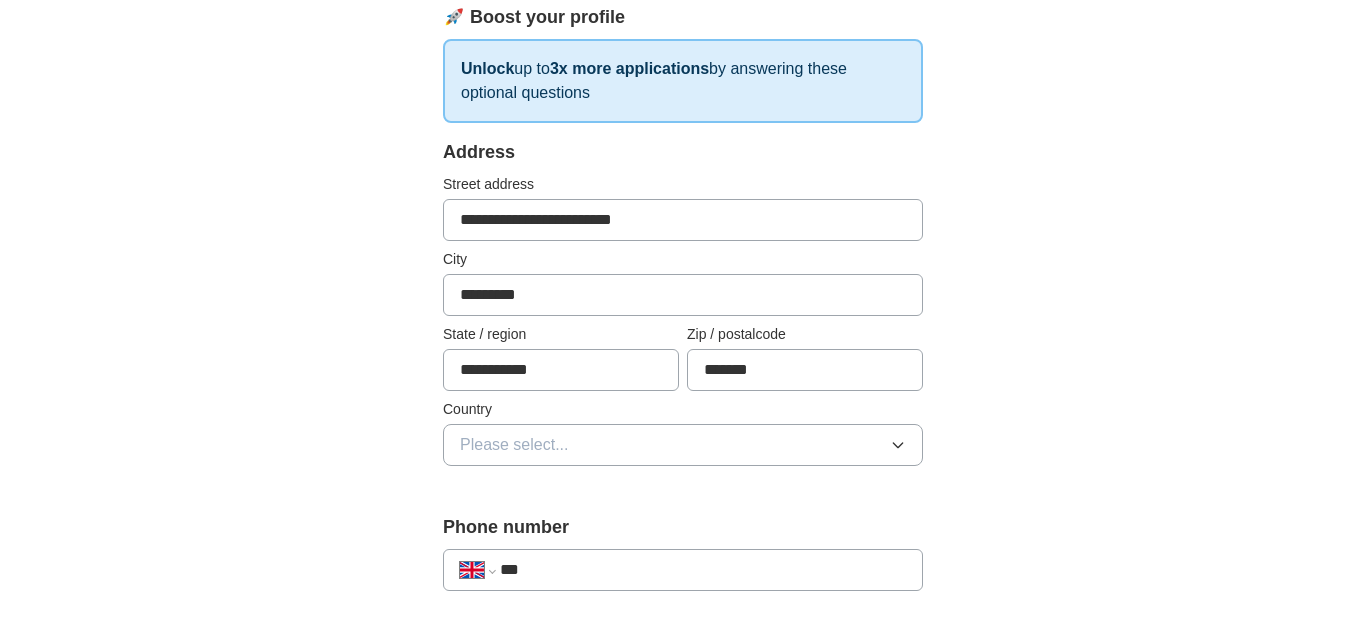 type on "*******" 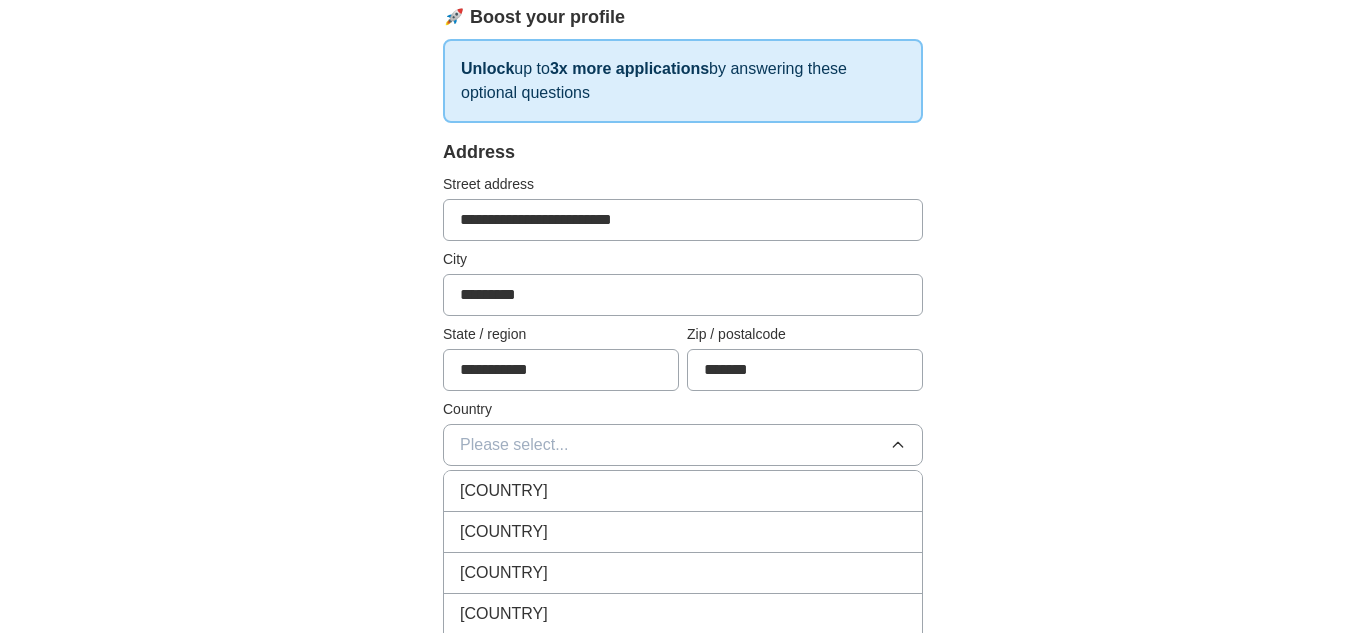 click on "[COUNTRY]" at bounding box center (683, 491) 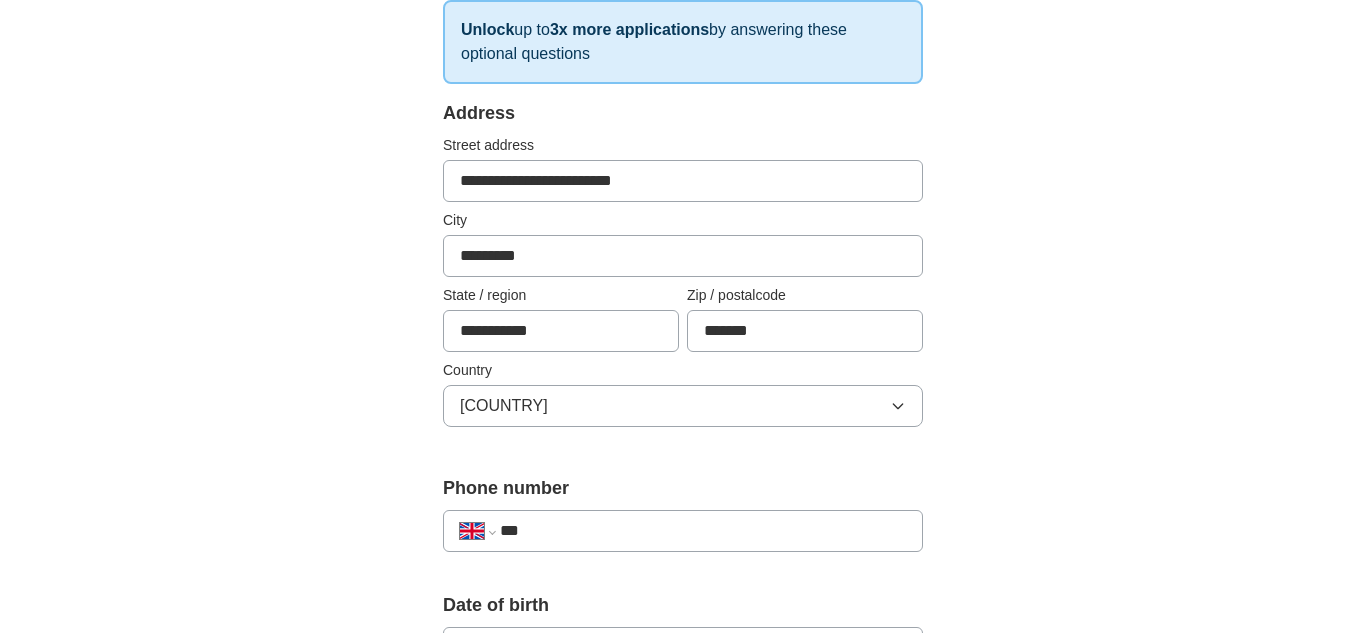 scroll, scrollTop: 353, scrollLeft: 0, axis: vertical 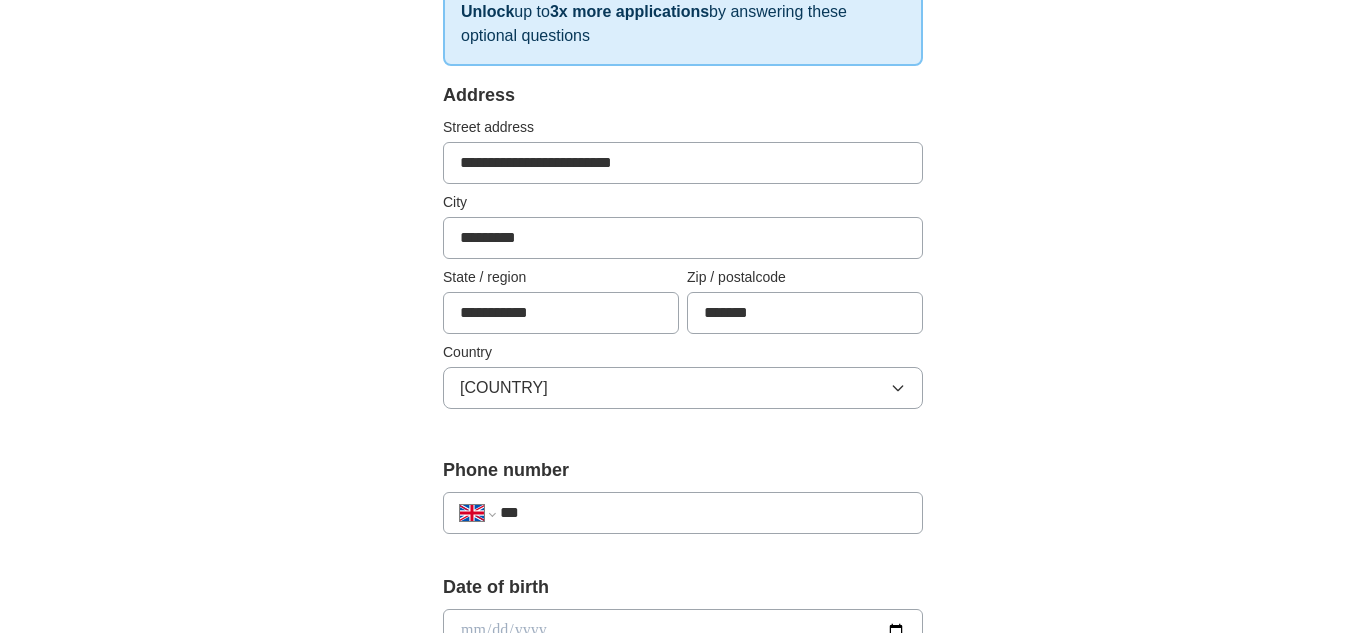 click on "**********" at bounding box center [683, 513] 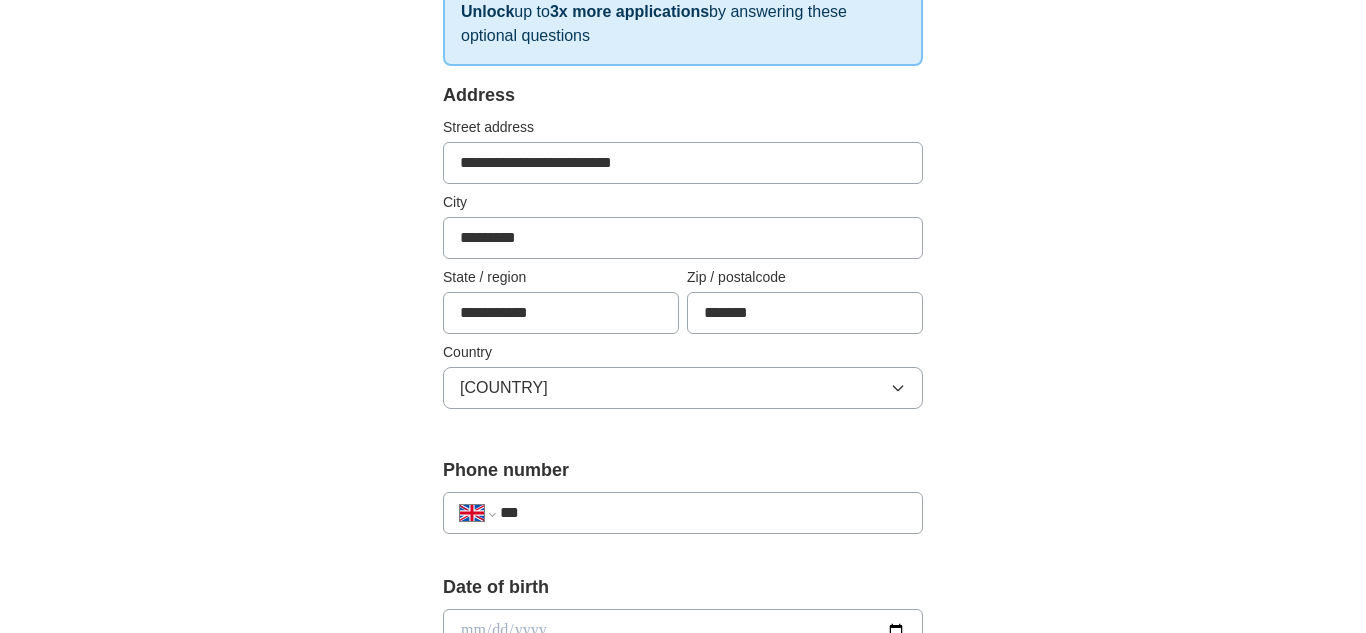 type on "**********" 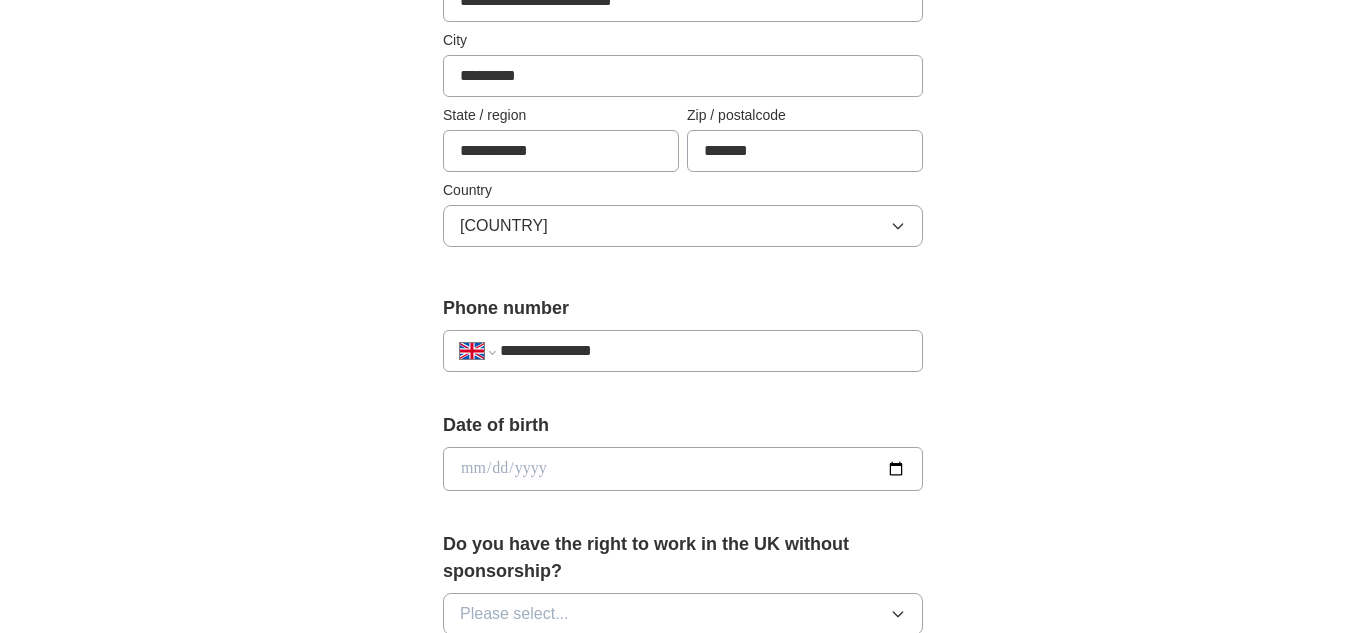 scroll, scrollTop: 535, scrollLeft: 0, axis: vertical 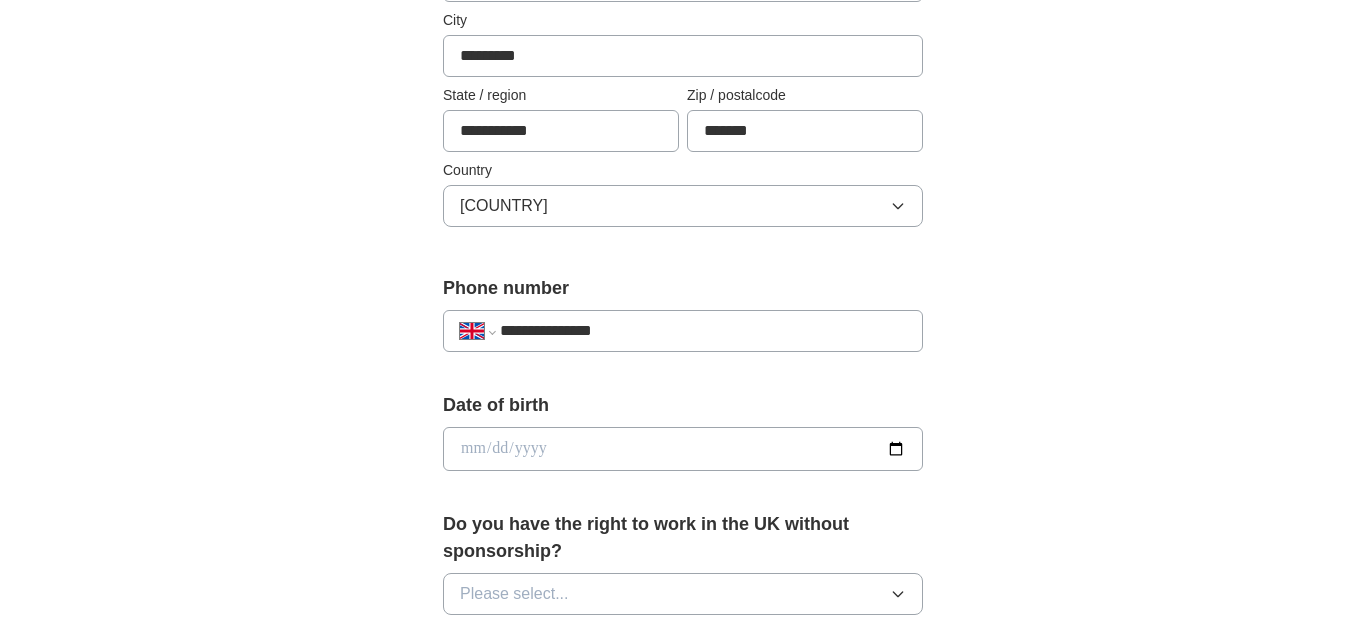 click at bounding box center (683, 449) 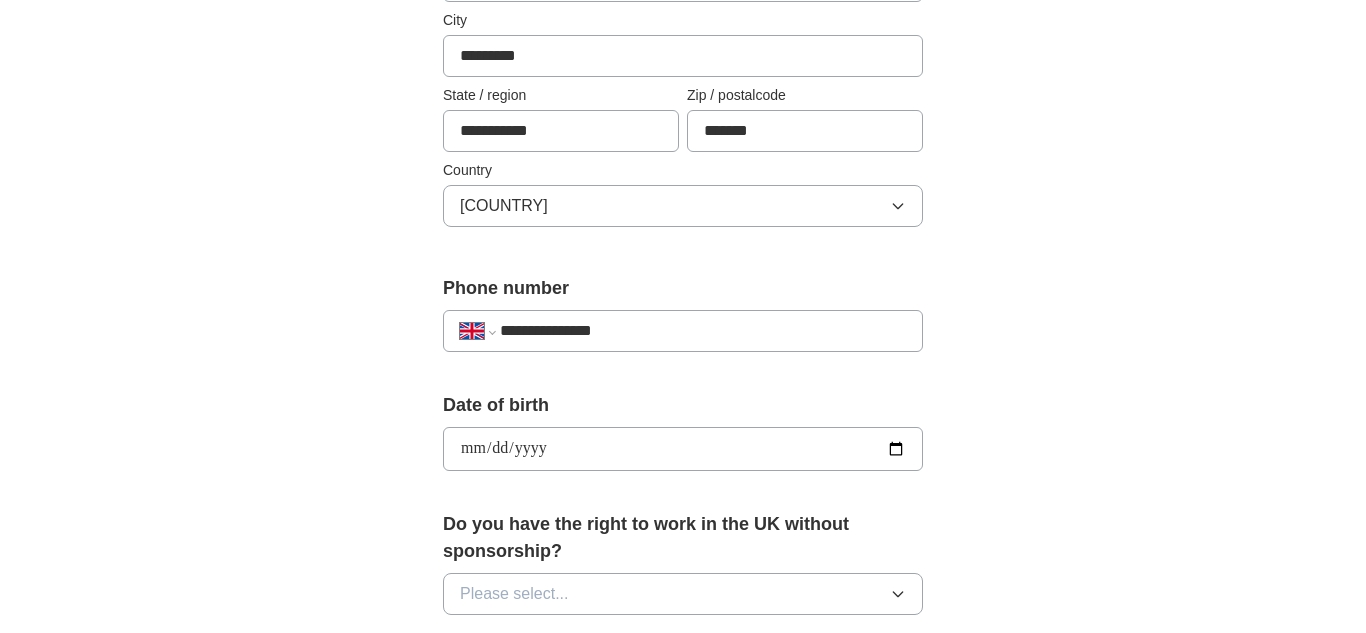 type on "**********" 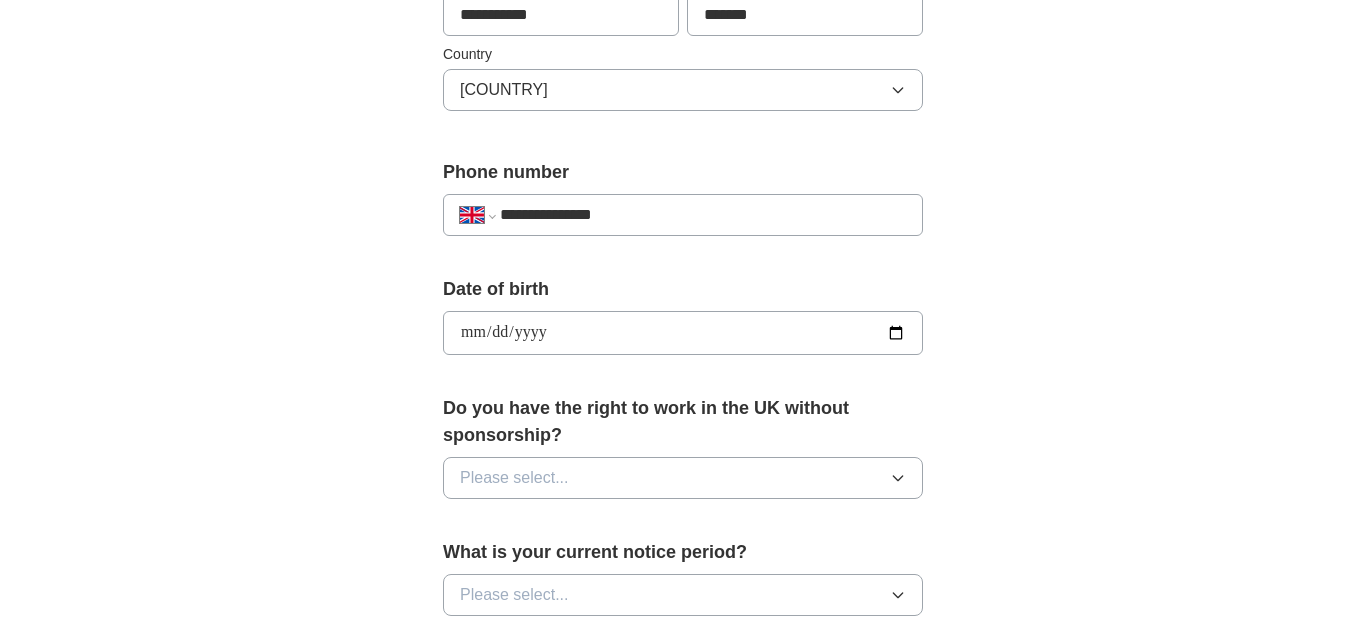 scroll, scrollTop: 729, scrollLeft: 0, axis: vertical 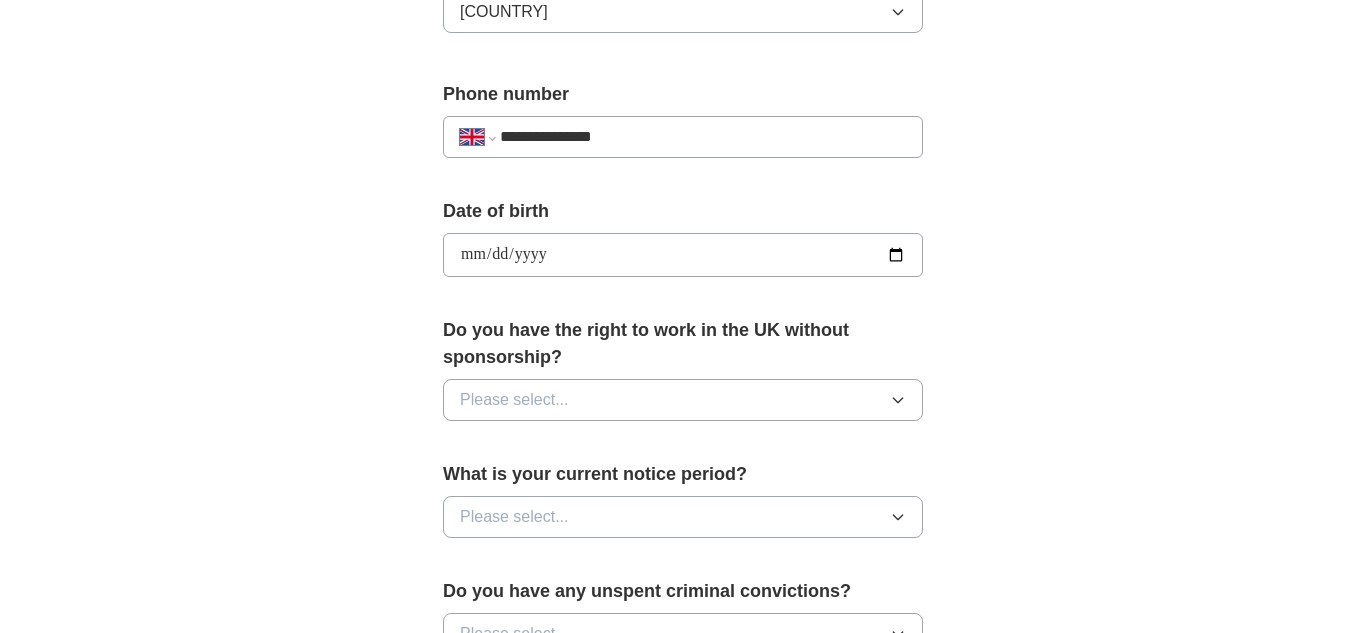 click on "Please select..." at bounding box center (683, 400) 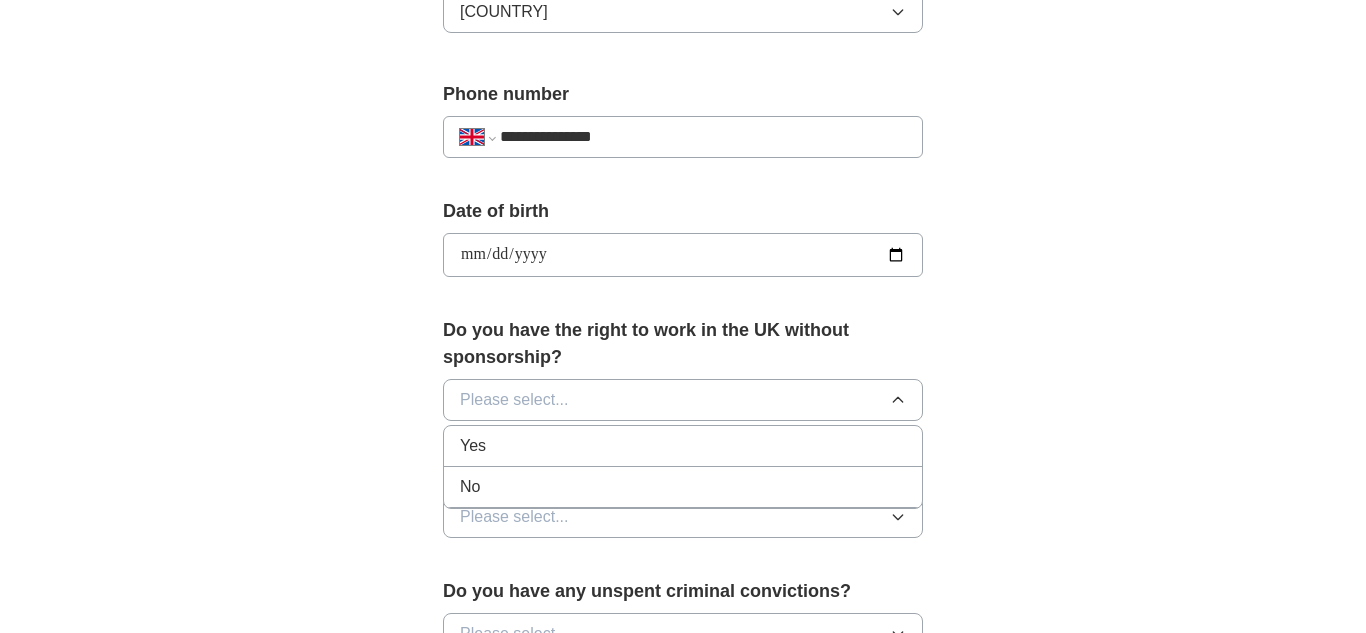 click on "Yes" at bounding box center (683, 446) 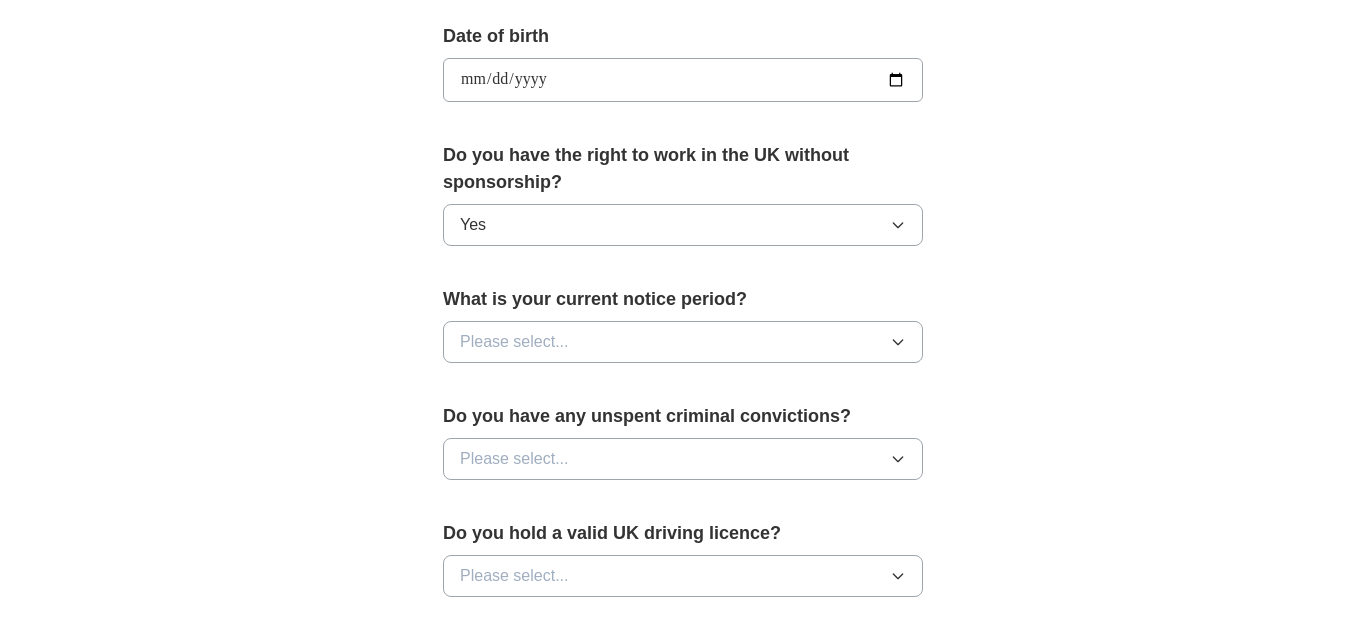 scroll, scrollTop: 911, scrollLeft: 0, axis: vertical 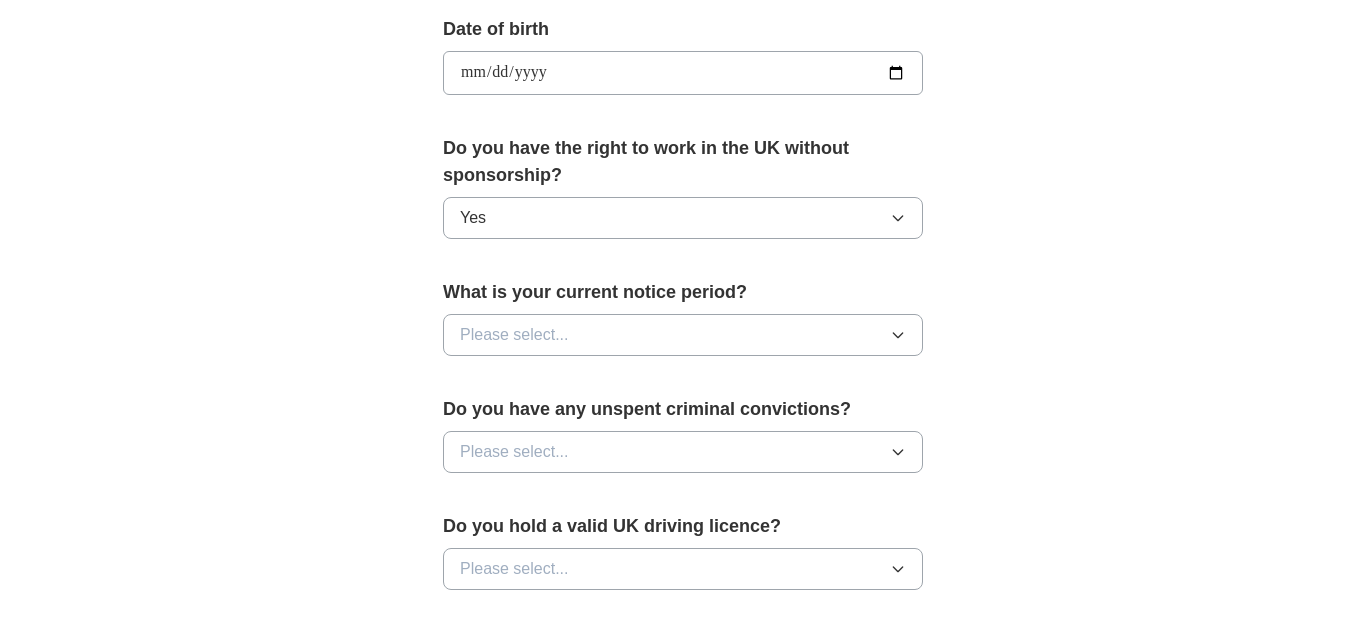 click 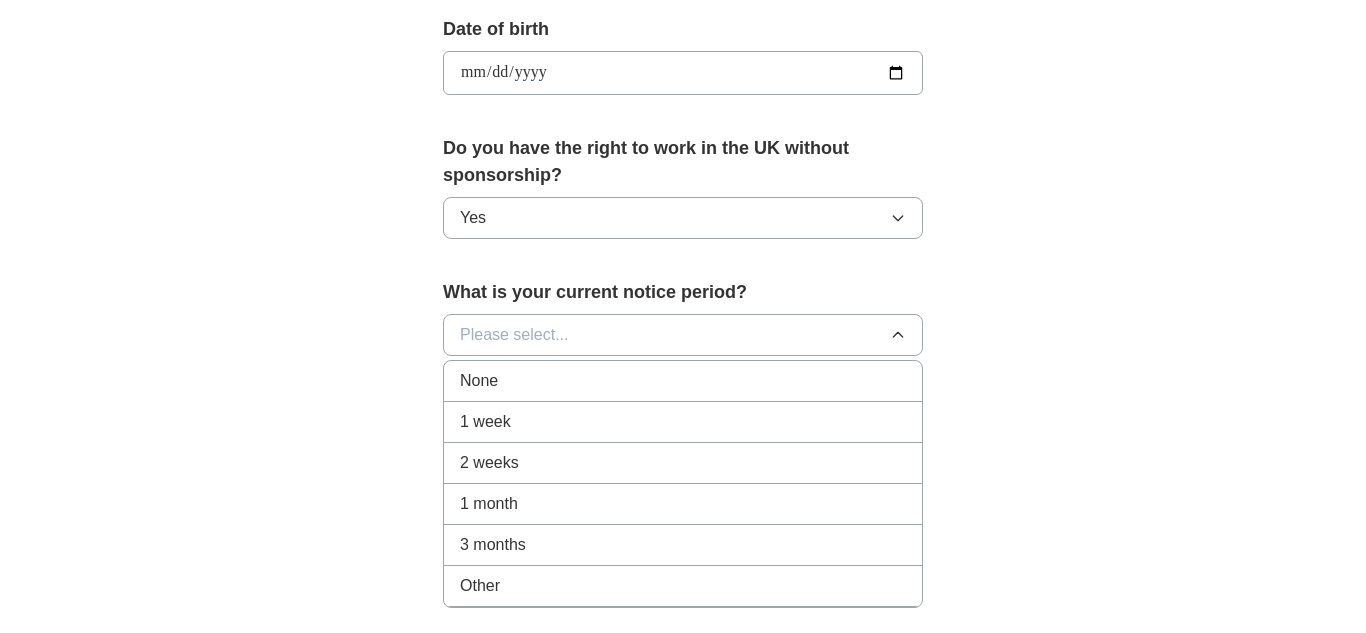 click on "1 month" at bounding box center [683, 504] 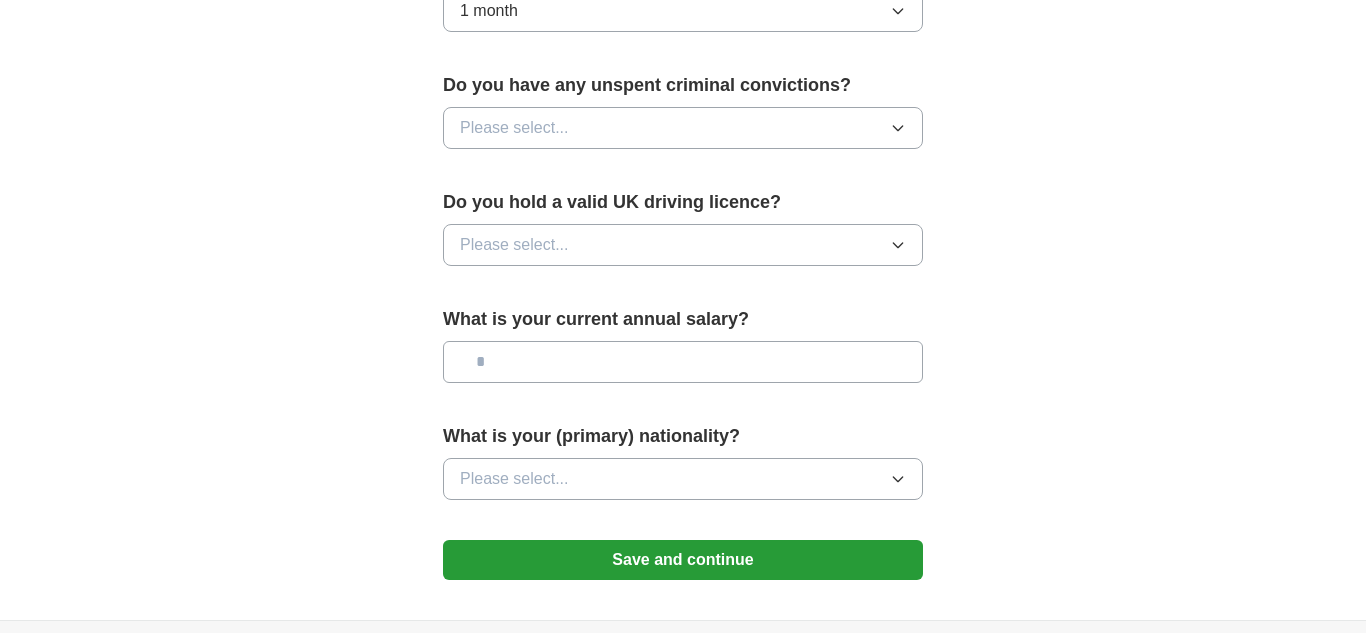scroll, scrollTop: 1234, scrollLeft: 0, axis: vertical 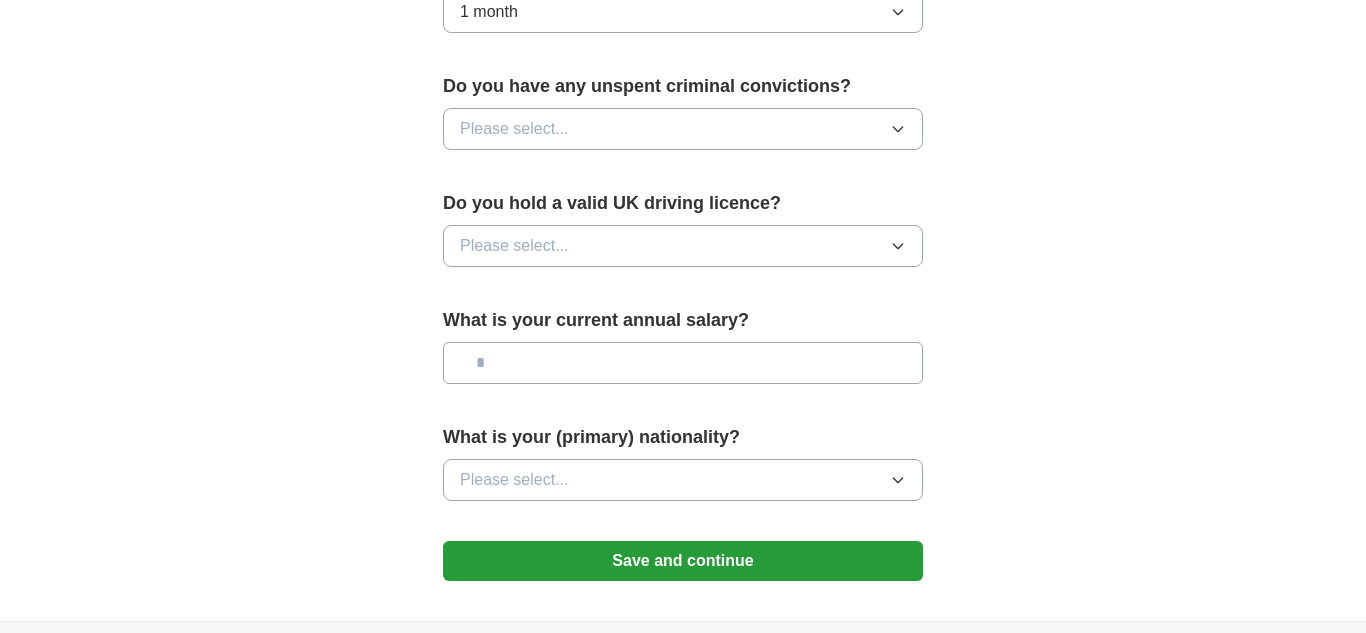 click 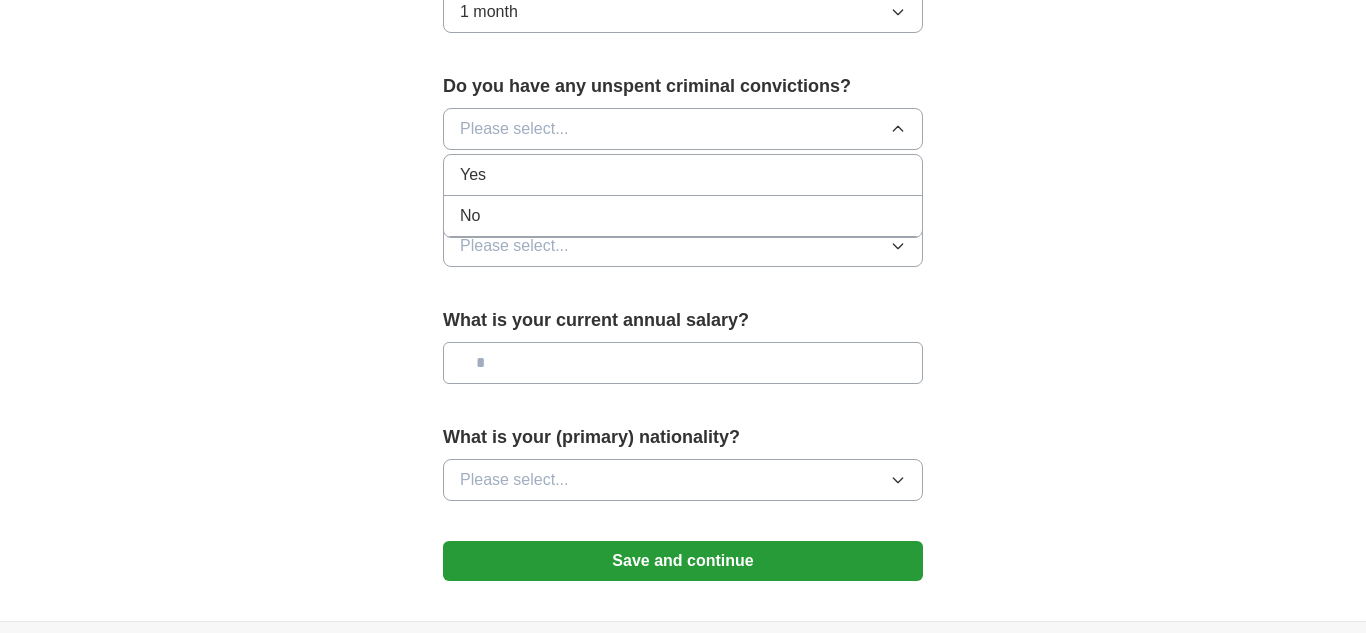 click on "No" at bounding box center [683, 216] 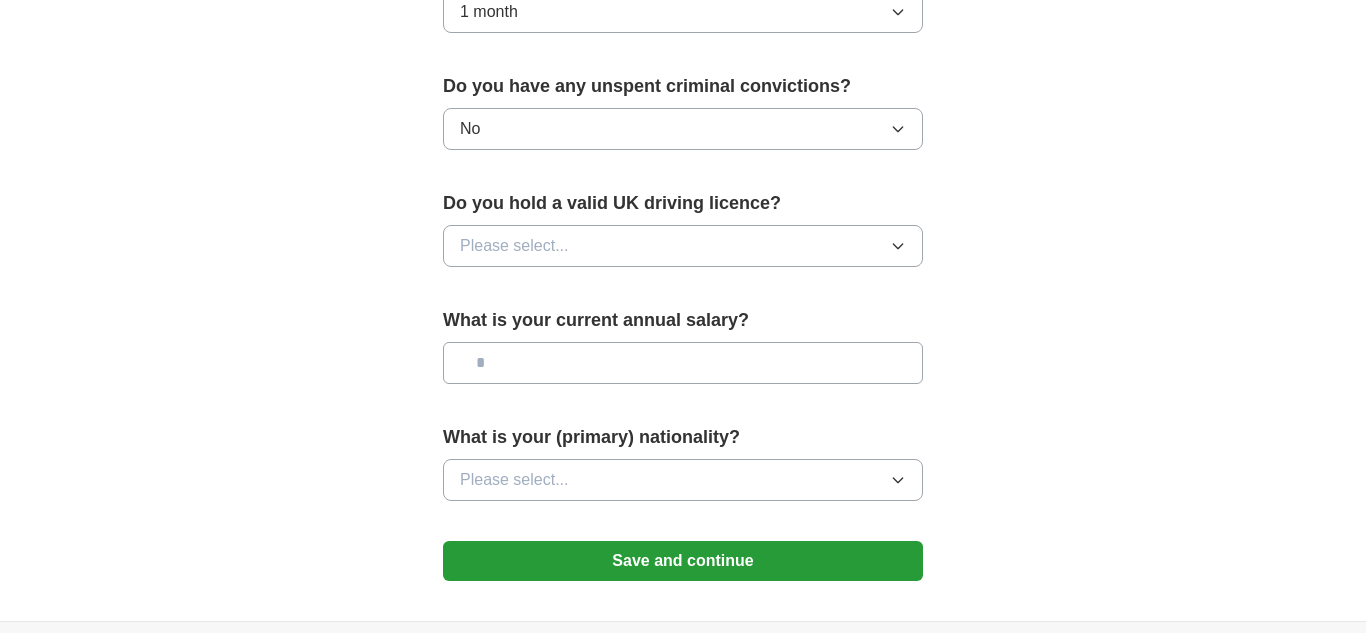 click 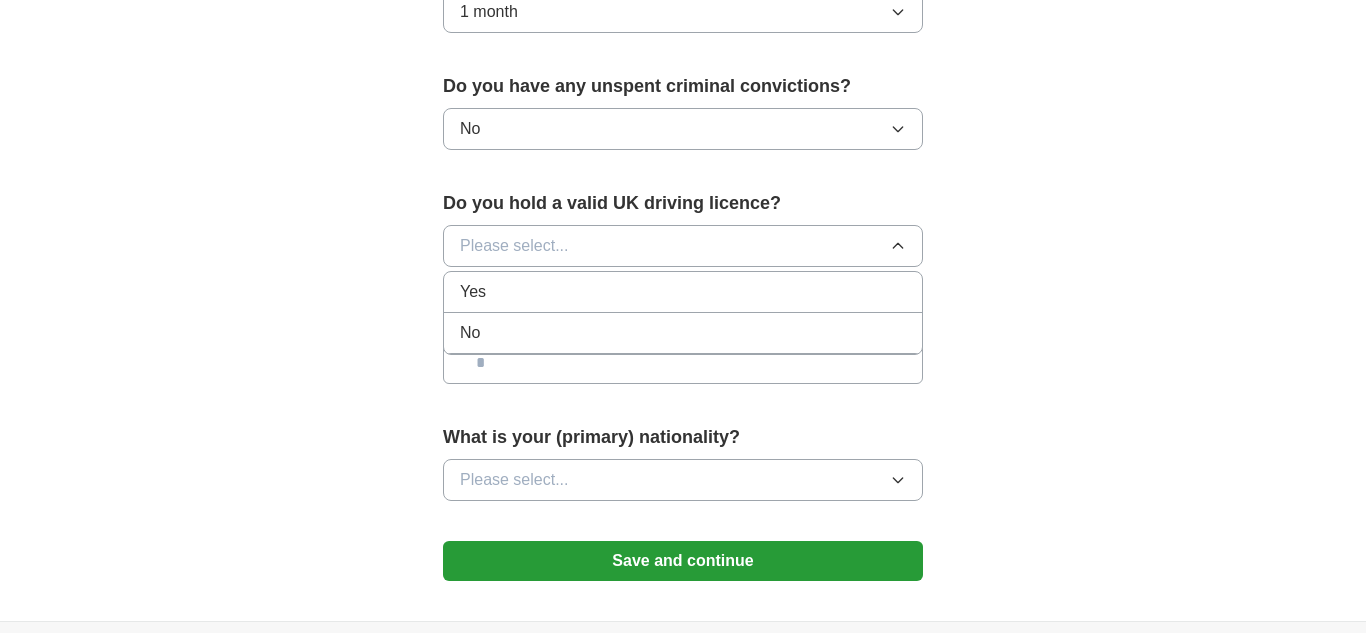 click on "No" at bounding box center [683, 333] 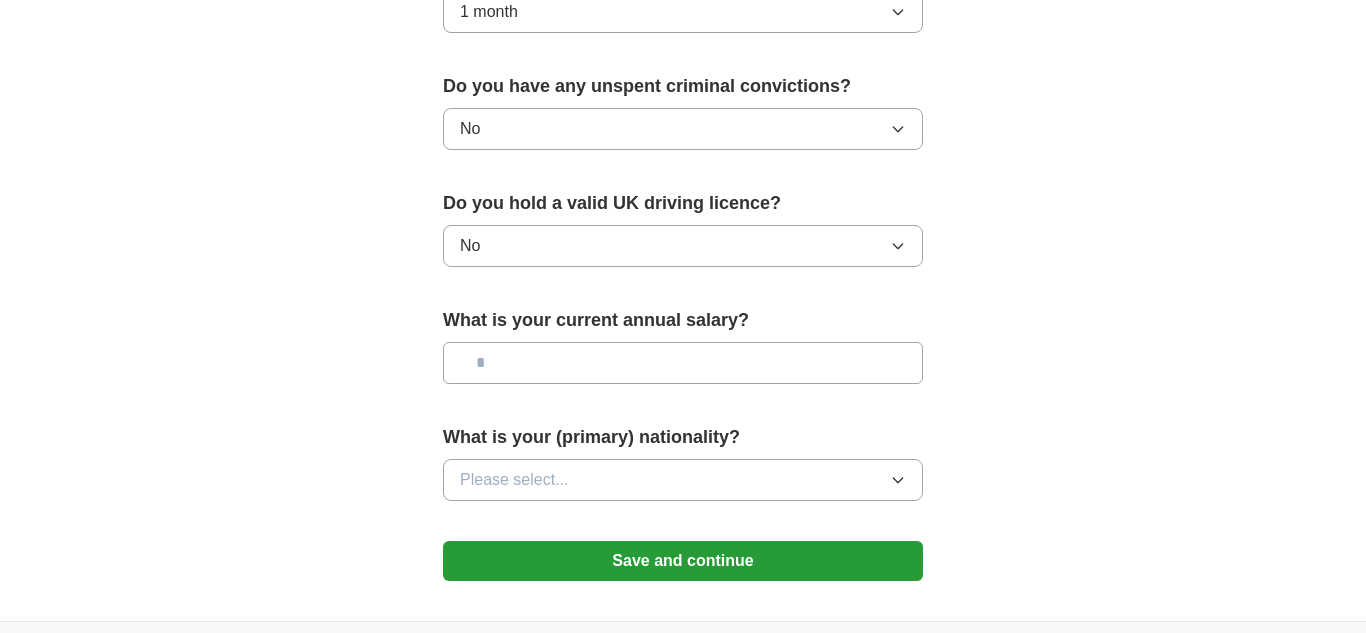 click at bounding box center (683, 363) 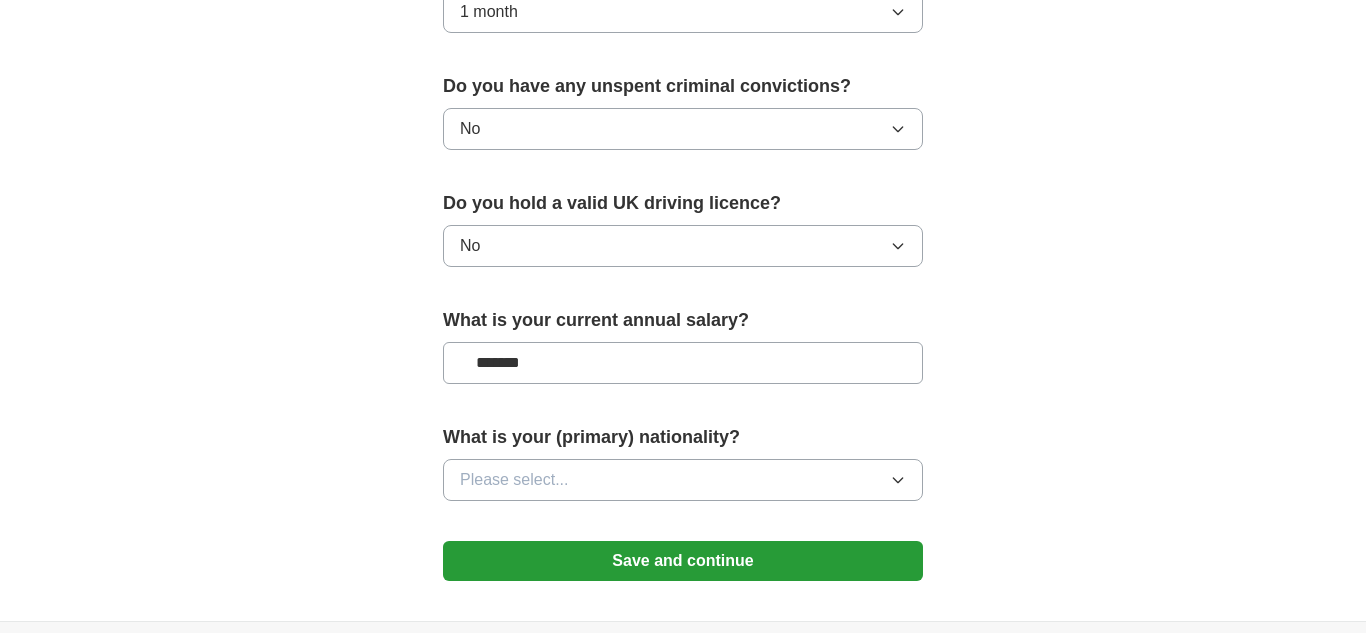 type on "*******" 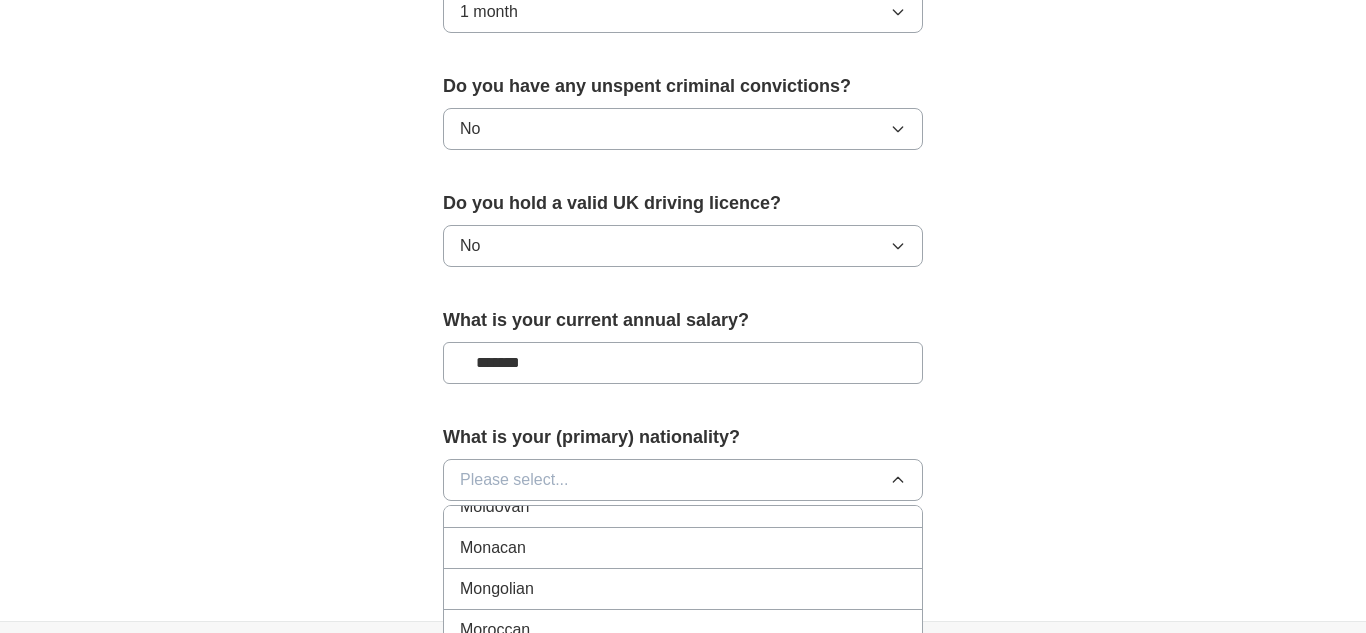 scroll, scrollTop: 5242, scrollLeft: 0, axis: vertical 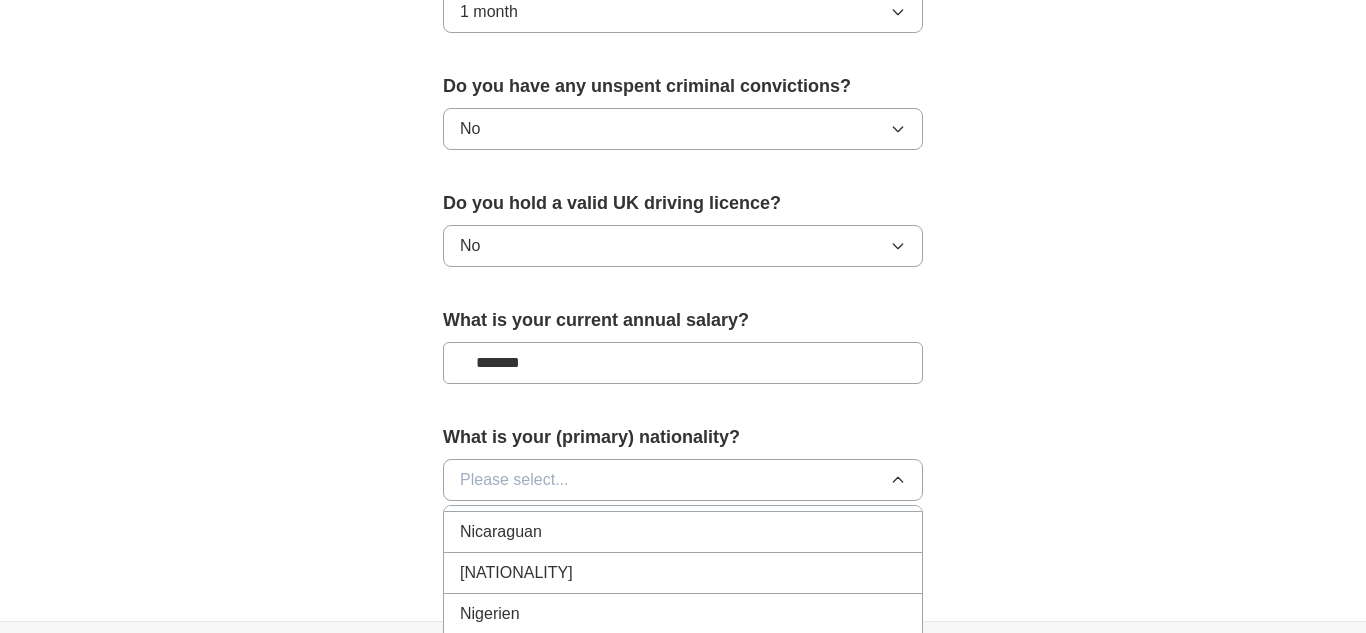 click on "[NATIONALITY]" at bounding box center [683, 573] 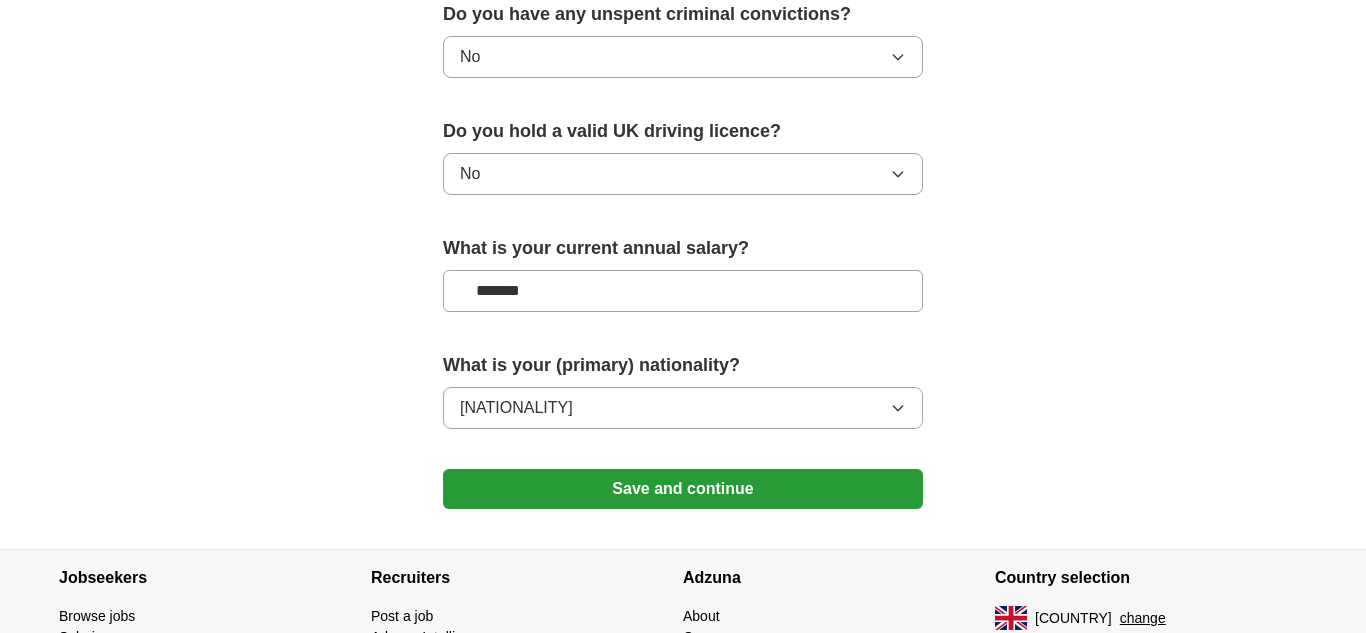 scroll, scrollTop: 1316, scrollLeft: 0, axis: vertical 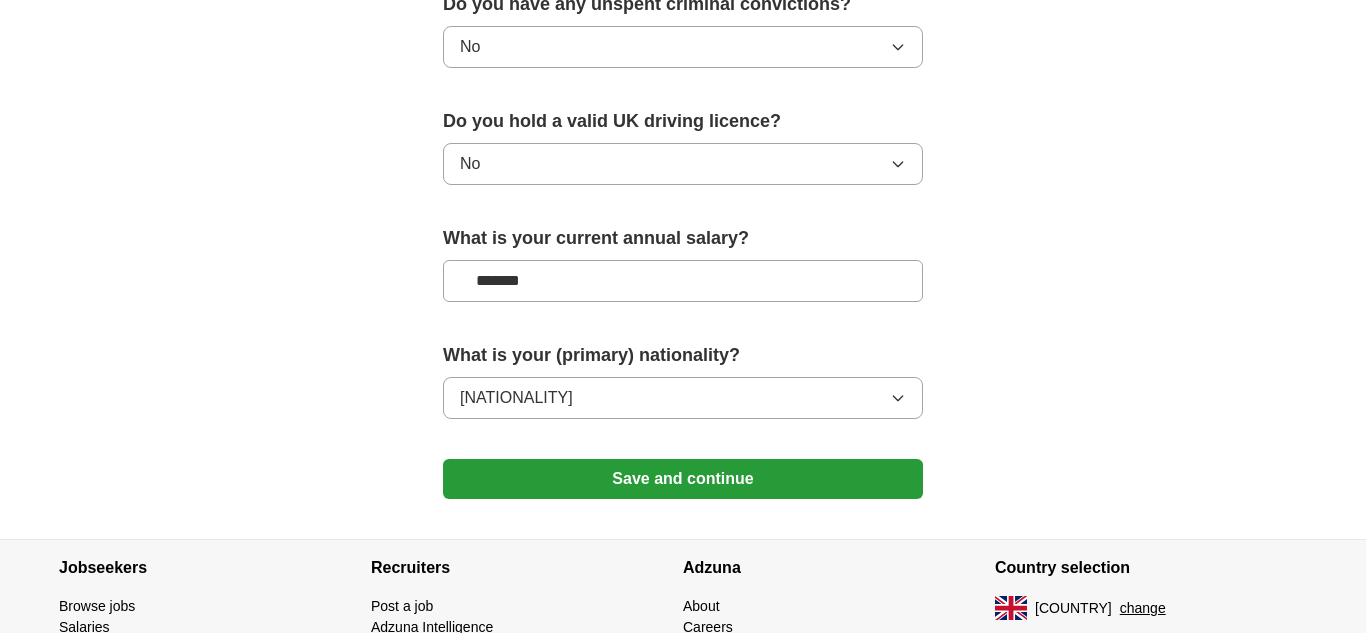 click on "Save and continue" at bounding box center (683, 479) 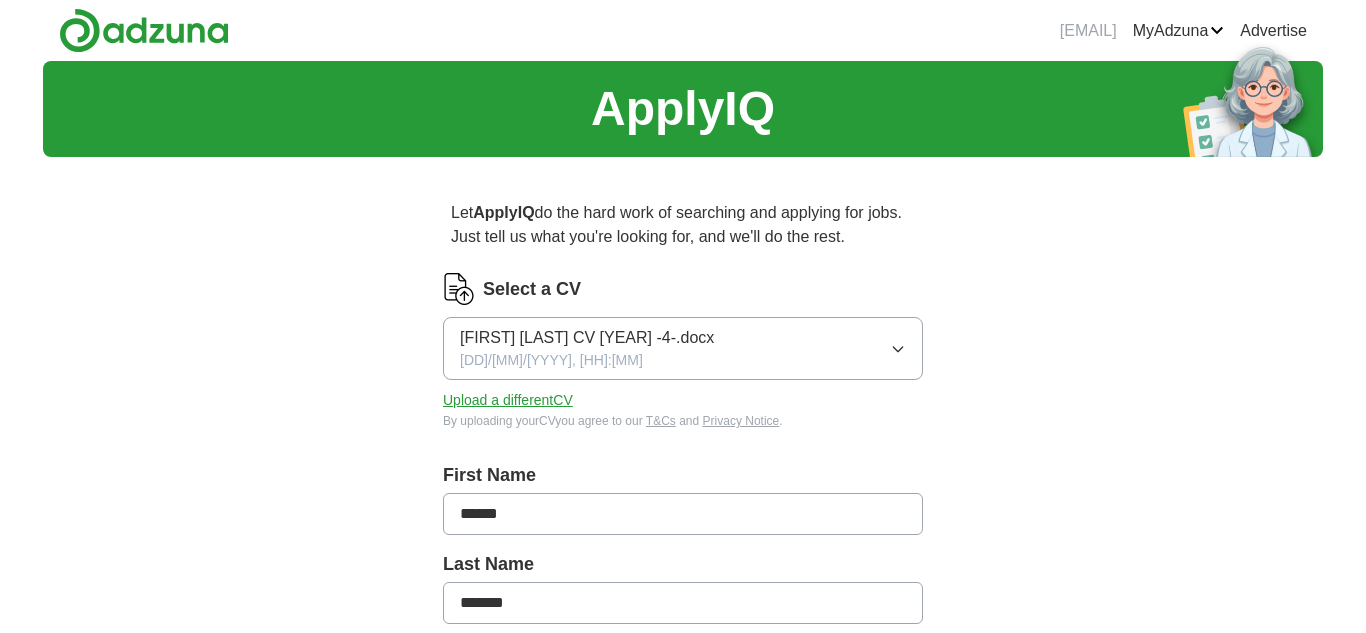 scroll, scrollTop: 0, scrollLeft: 0, axis: both 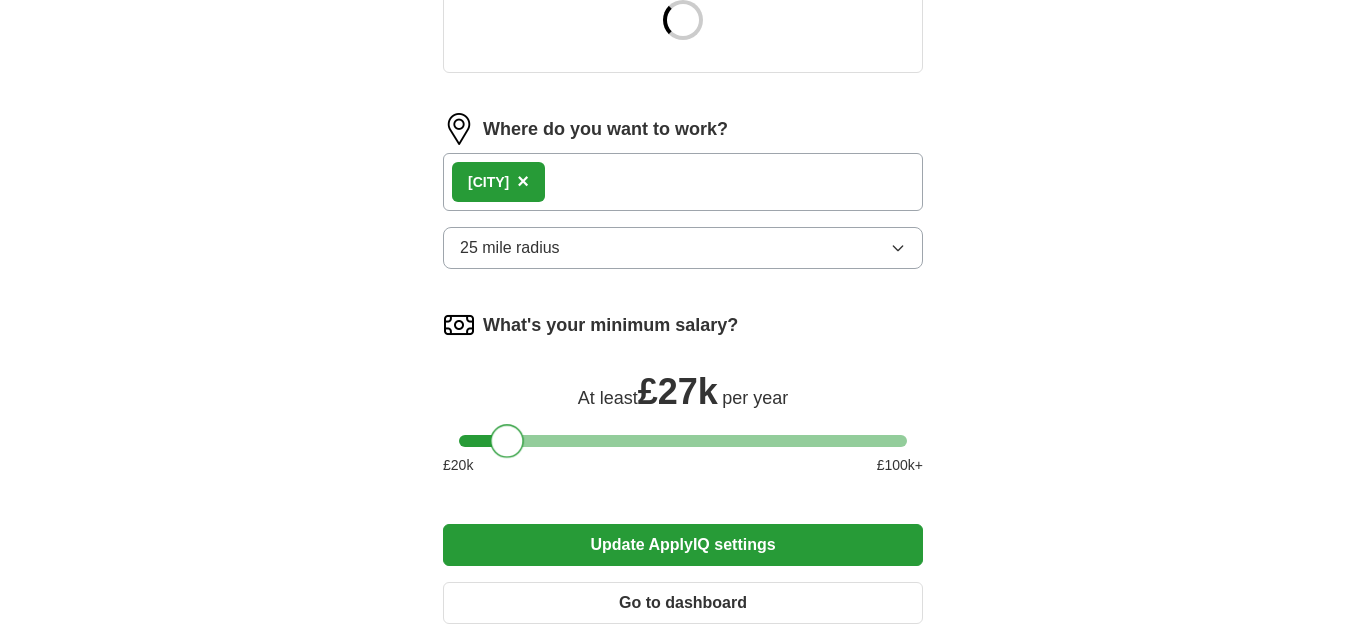 click at bounding box center [683, 441] 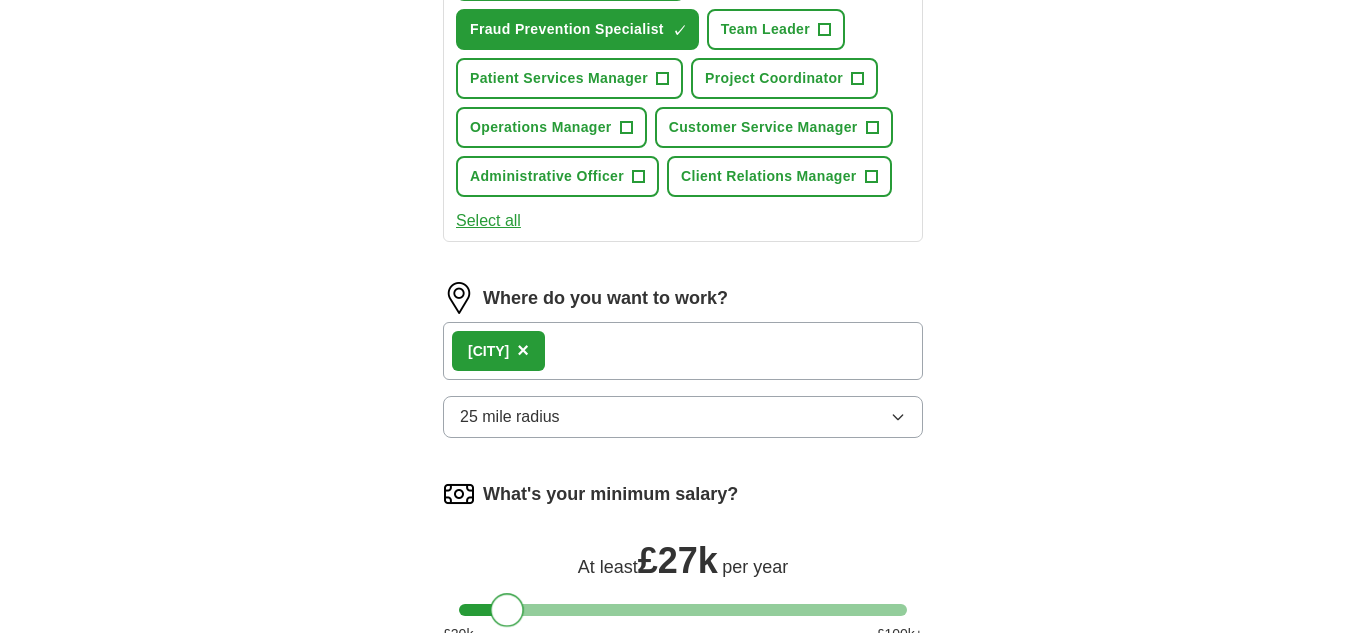 scroll, scrollTop: 1074, scrollLeft: 0, axis: vertical 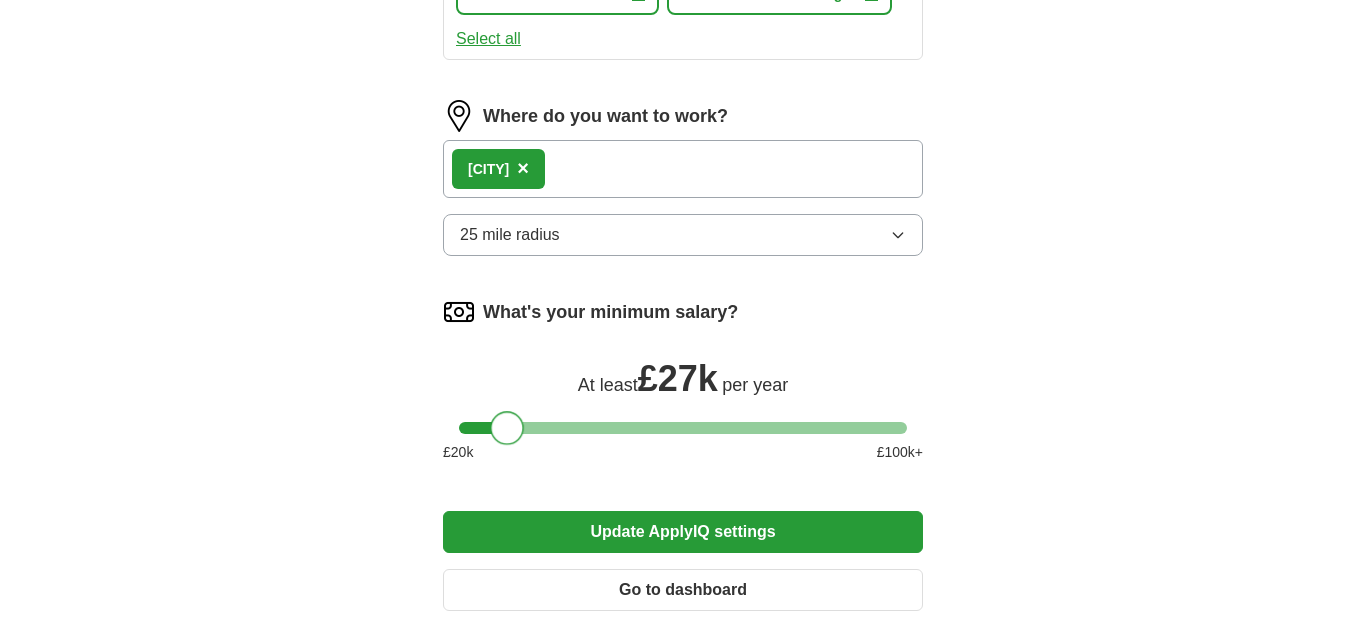 click at bounding box center [683, 428] 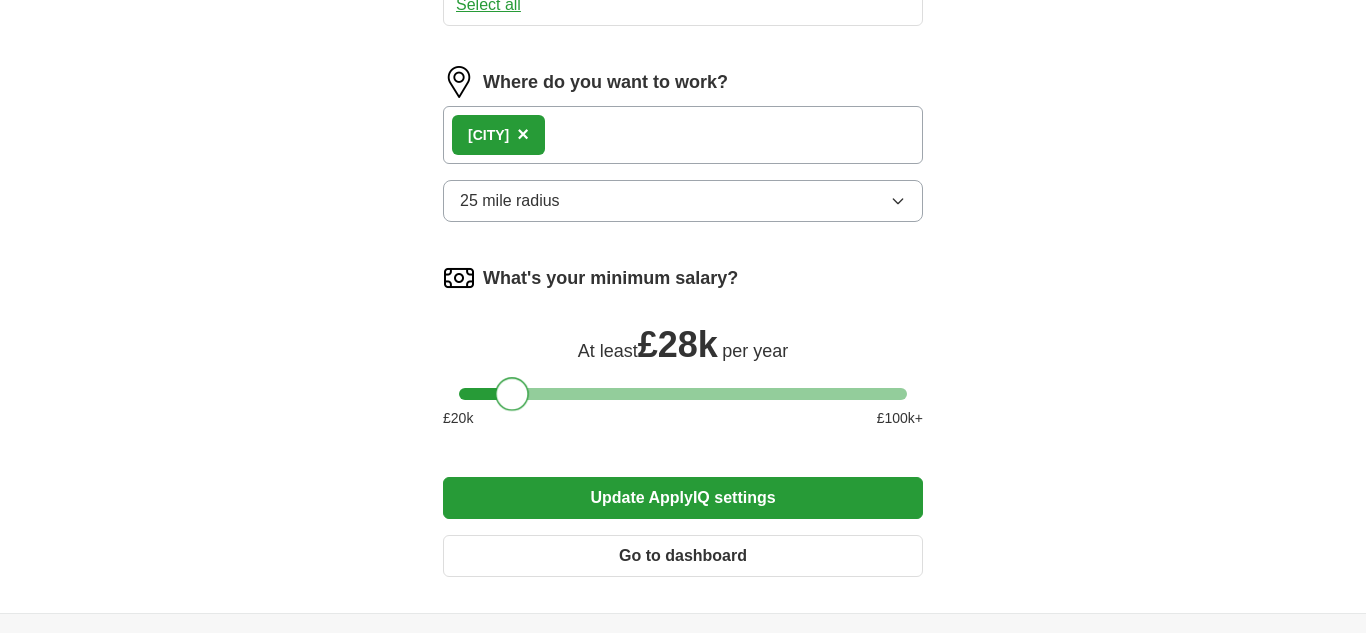 scroll, scrollTop: 1312, scrollLeft: 0, axis: vertical 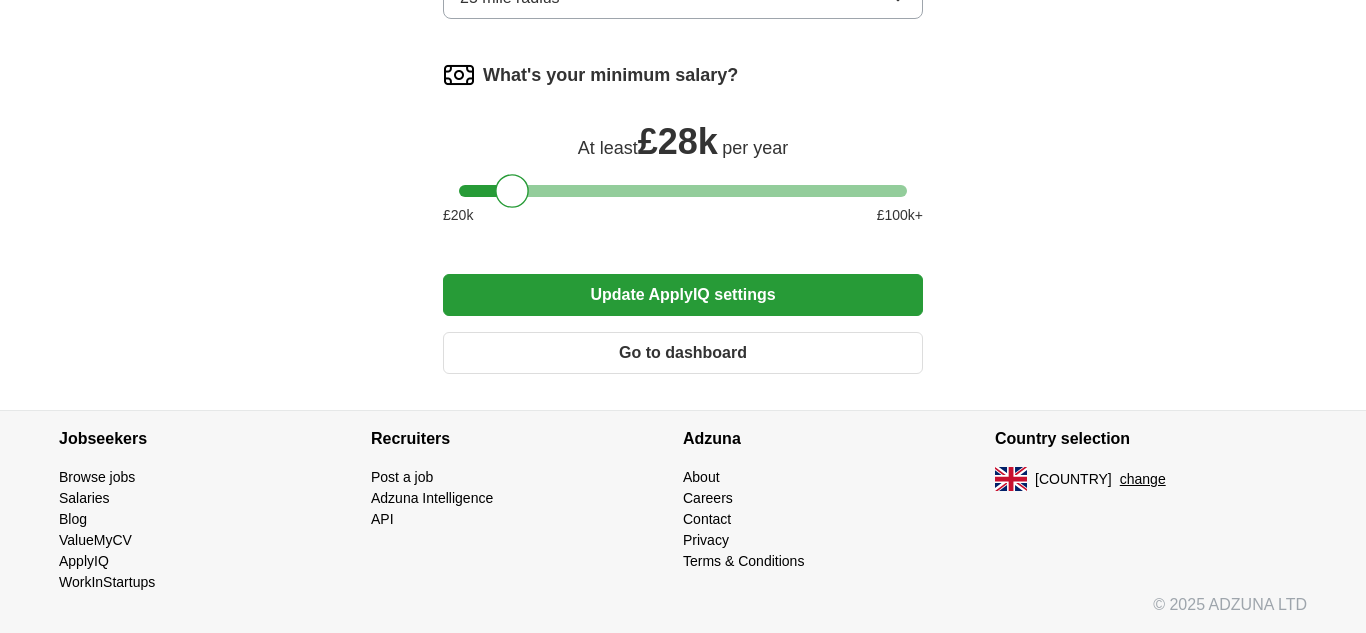 click on "Update ApplyIQ settings" at bounding box center [683, 295] 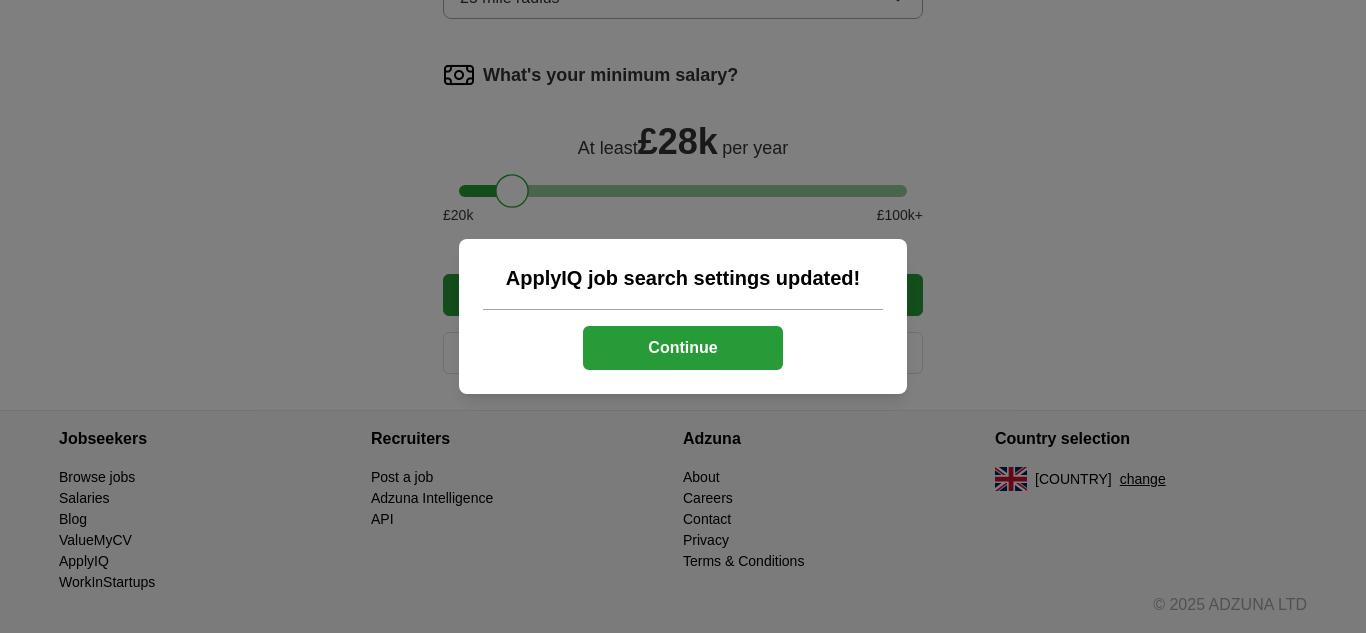 click on "Continue" at bounding box center (683, 348) 